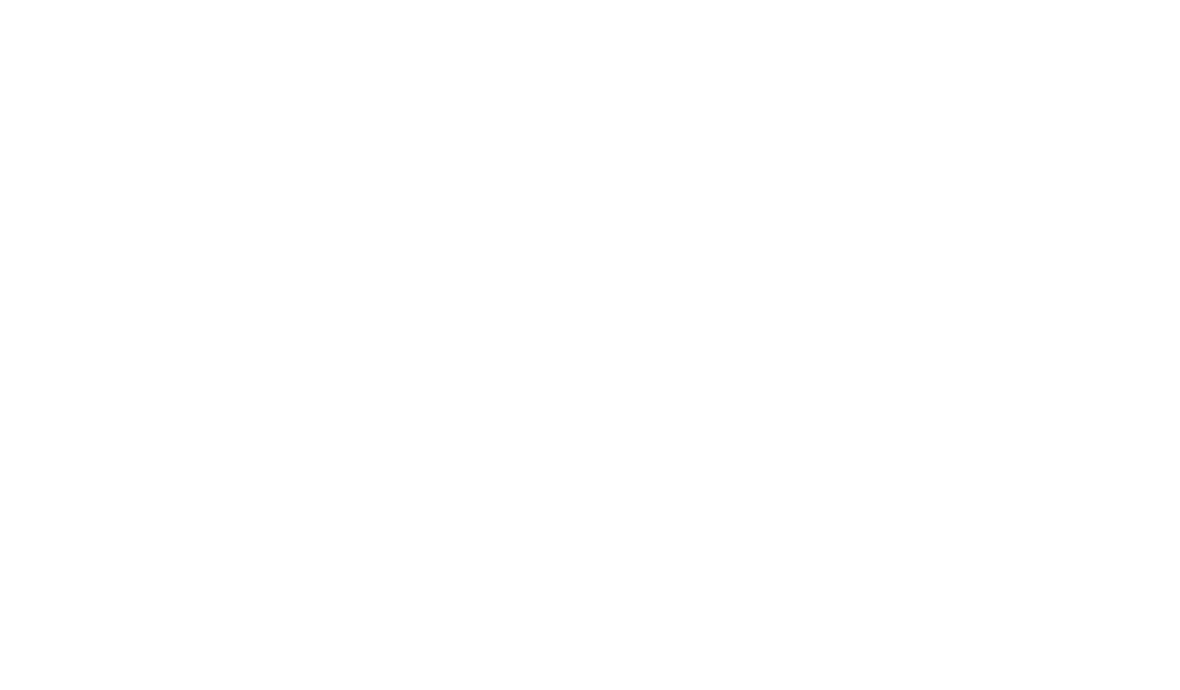 scroll, scrollTop: 0, scrollLeft: 0, axis: both 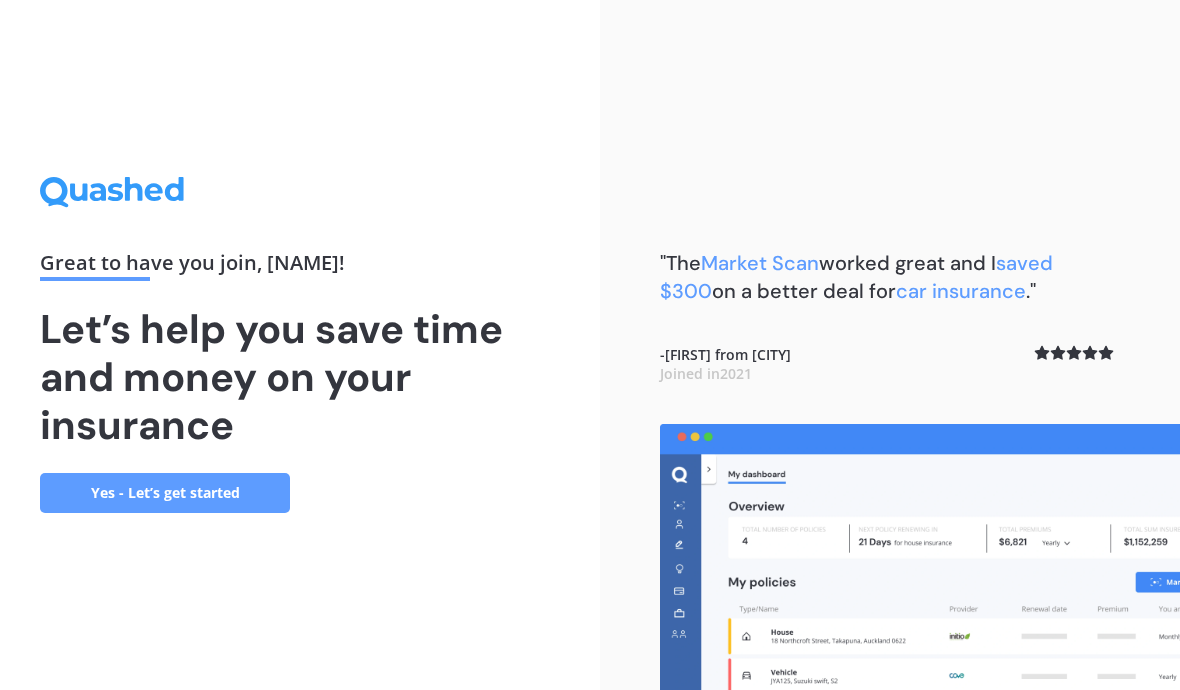 click on "Yes - Let’s get started" at bounding box center [165, 493] 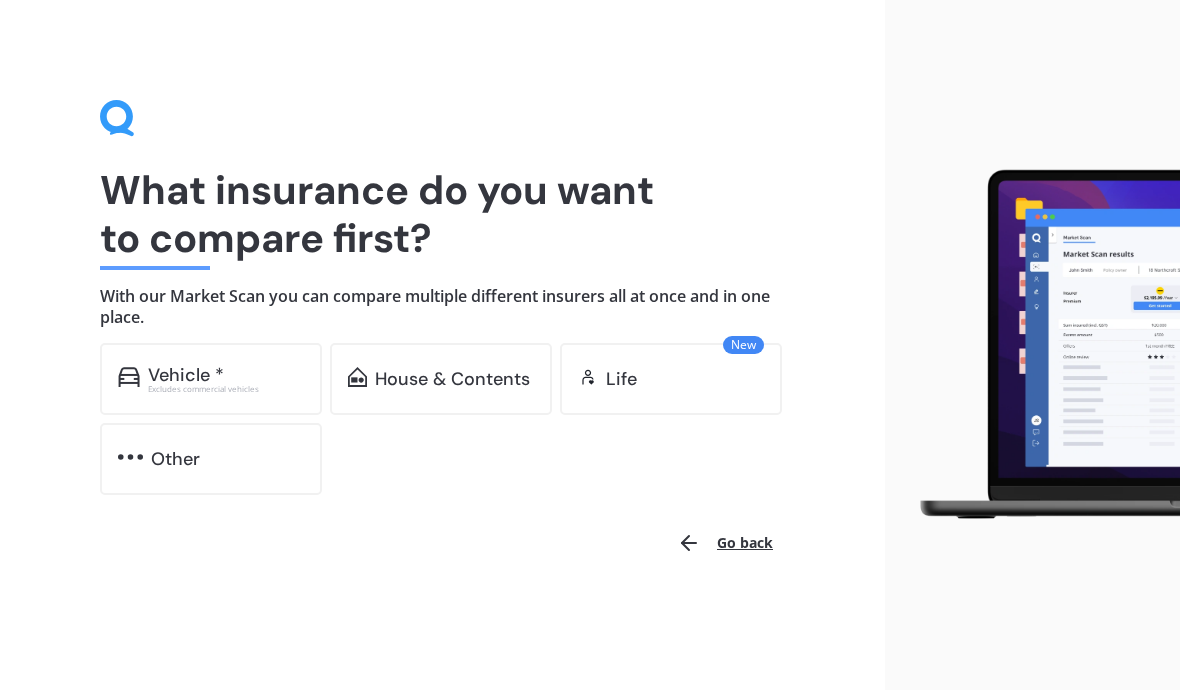scroll, scrollTop: 0, scrollLeft: 0, axis: both 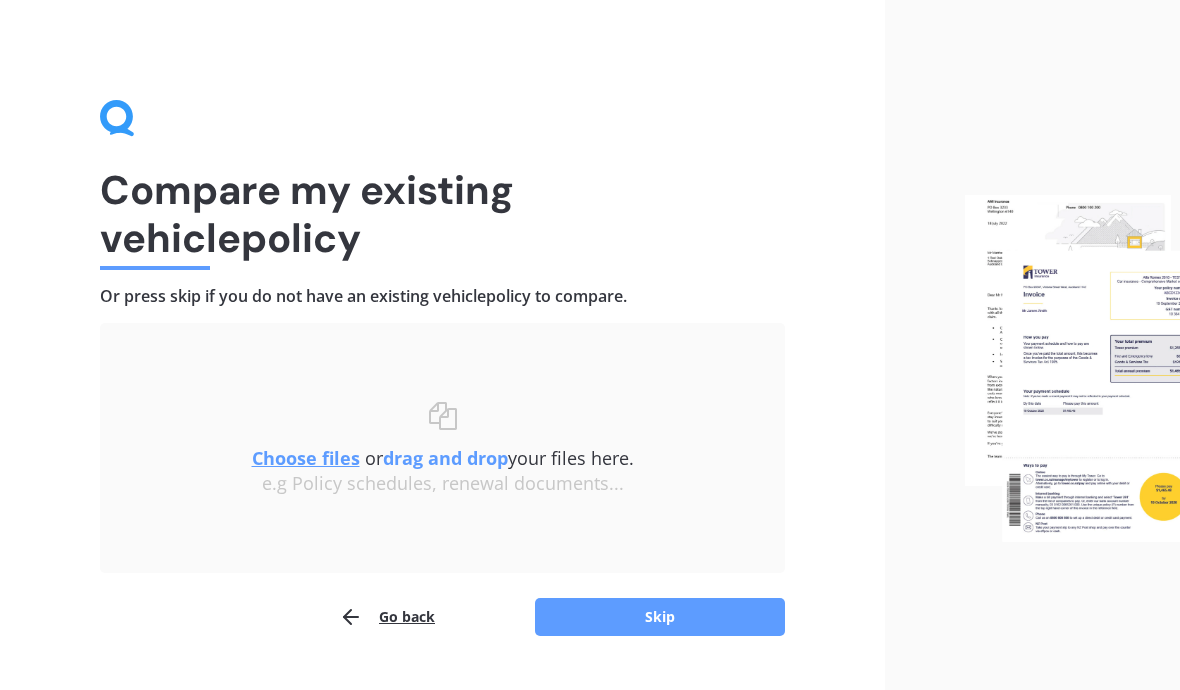click on "Skip" at bounding box center (660, 617) 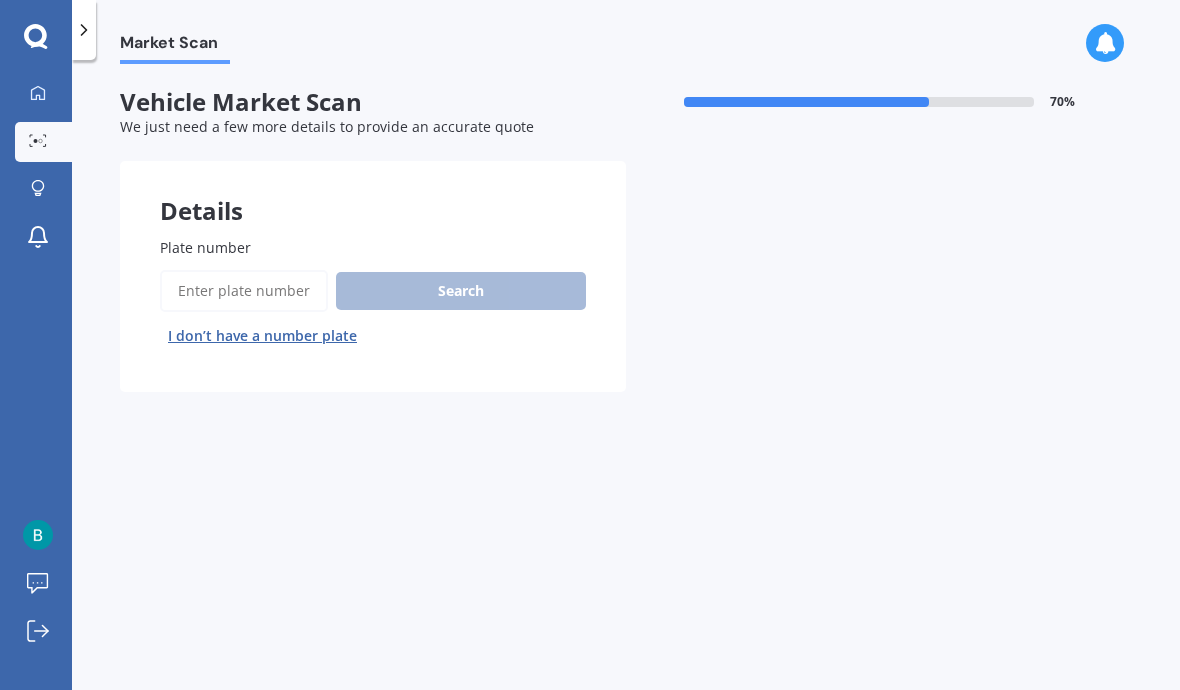click on "Plate number Search I don’t have a number plate" at bounding box center (373, 294) 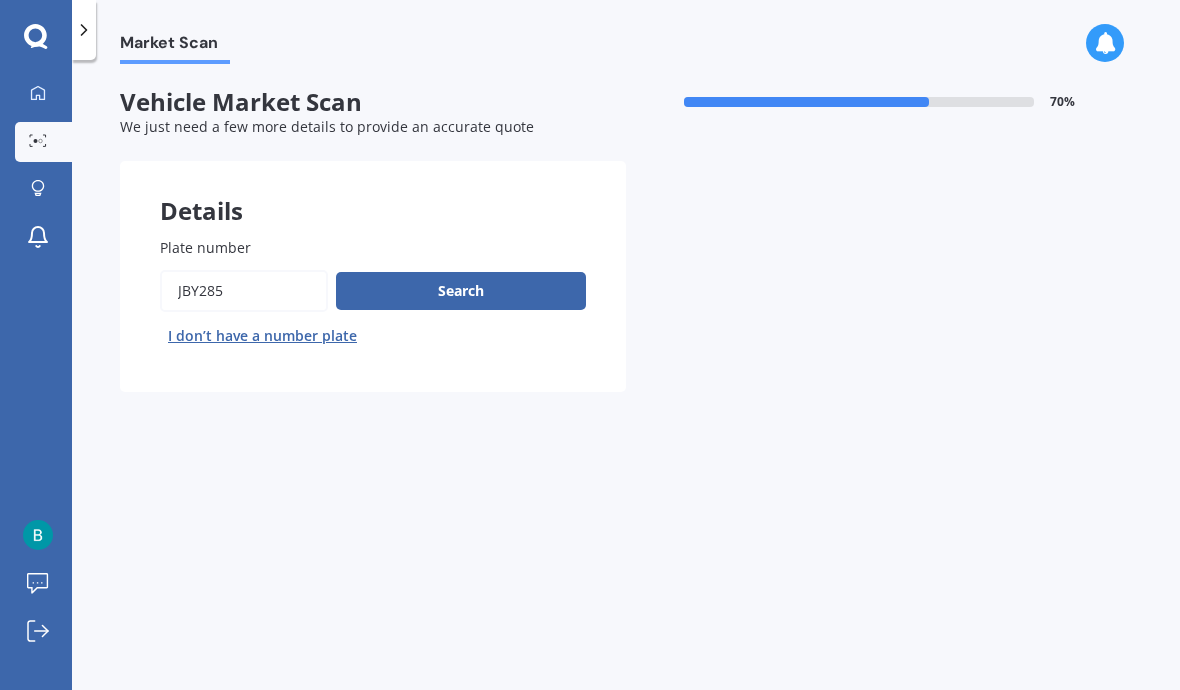 type on "Jby285" 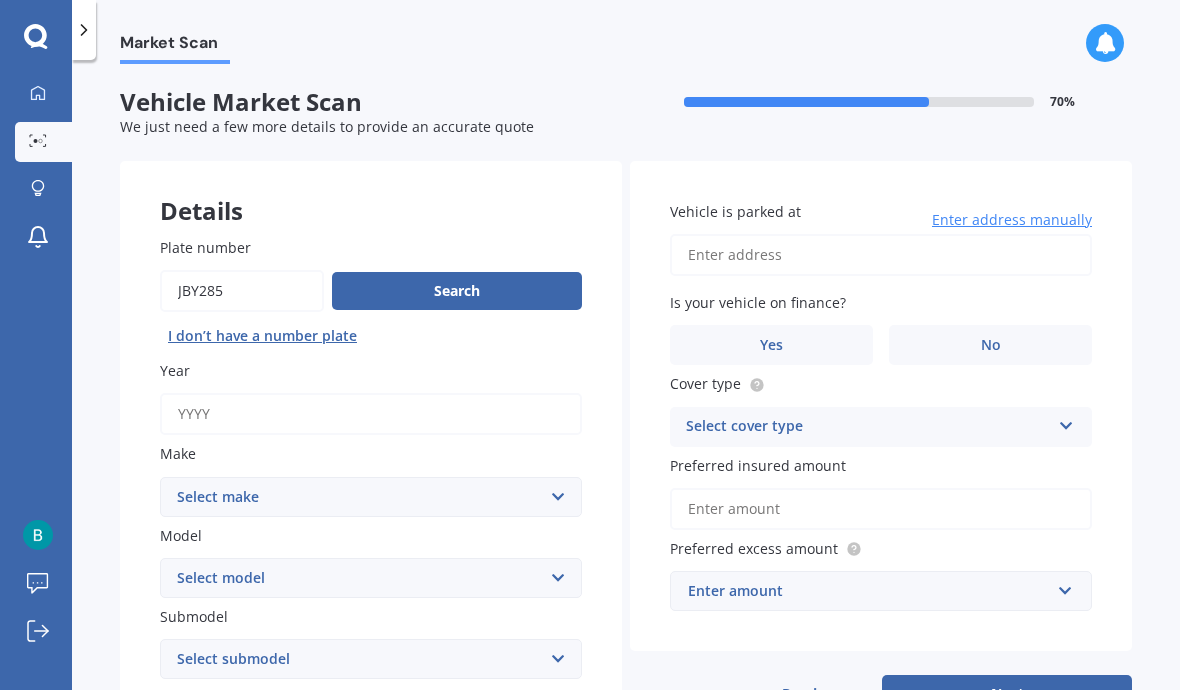 scroll, scrollTop: 0, scrollLeft: 0, axis: both 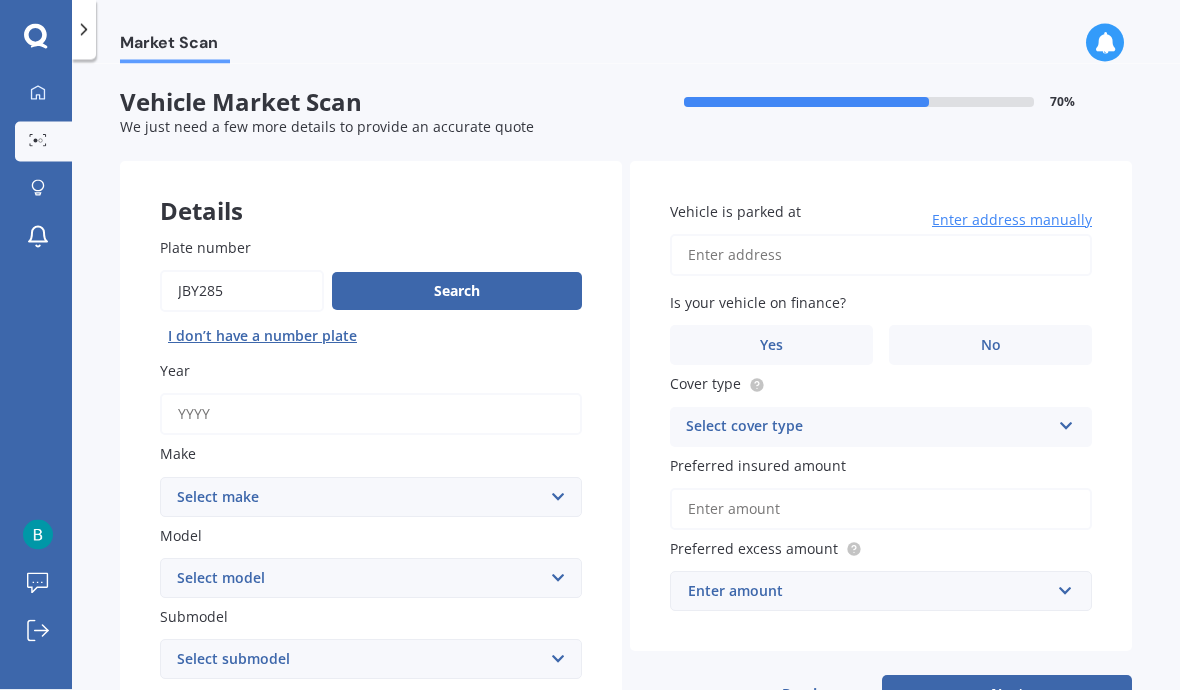 click on "Enter address manually" at bounding box center [1012, 220] 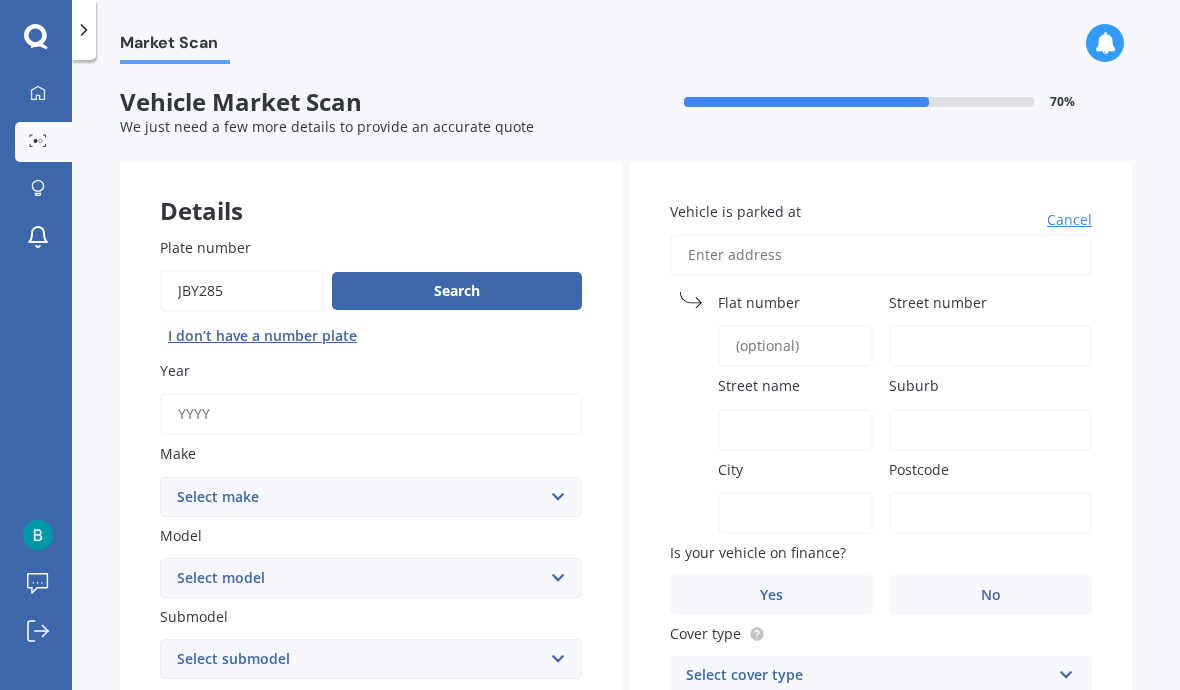 click on "Street number" at bounding box center [986, 302] 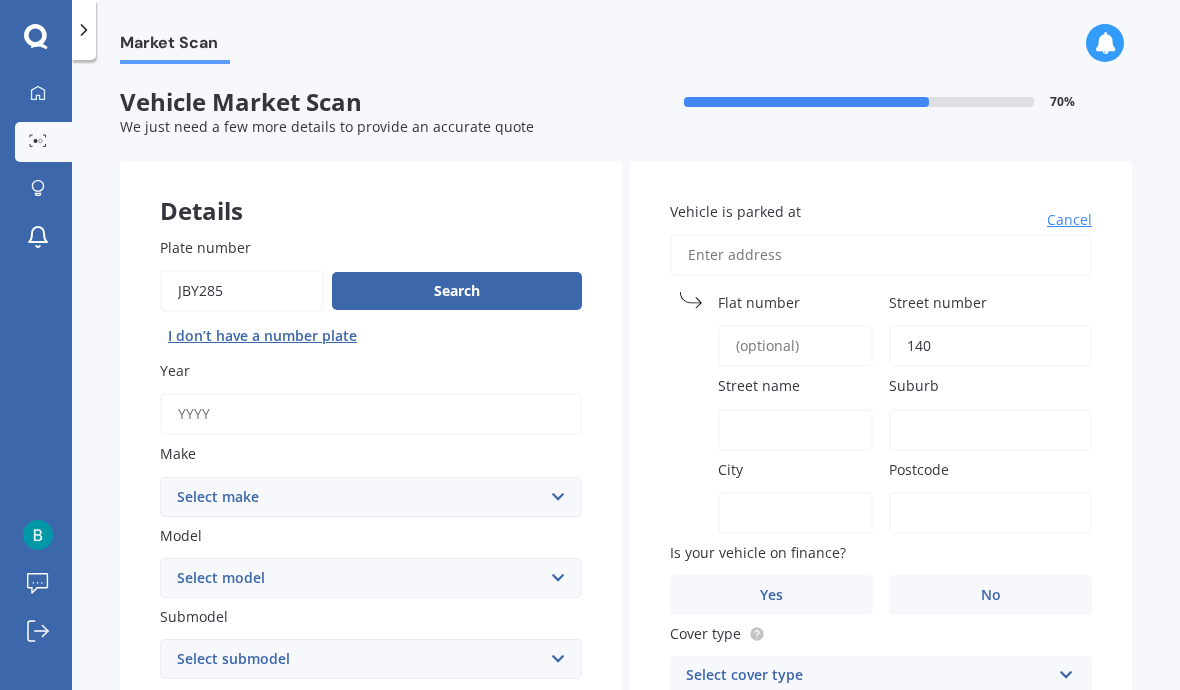 type on "140" 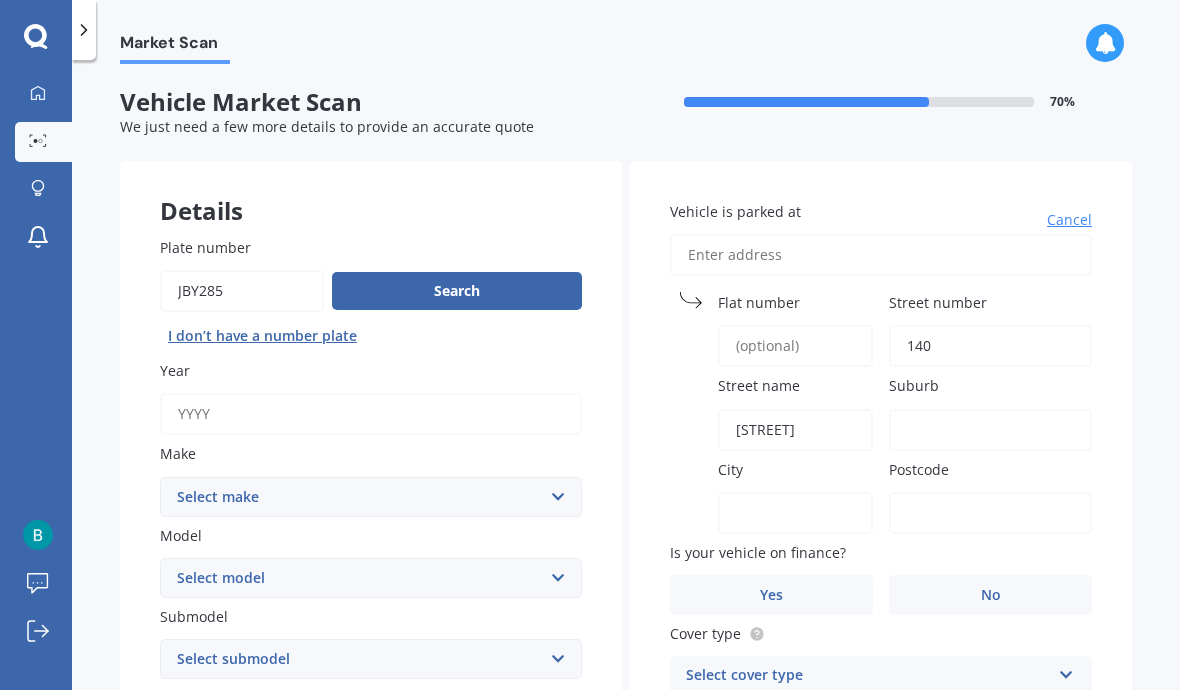type on "[STREET]" 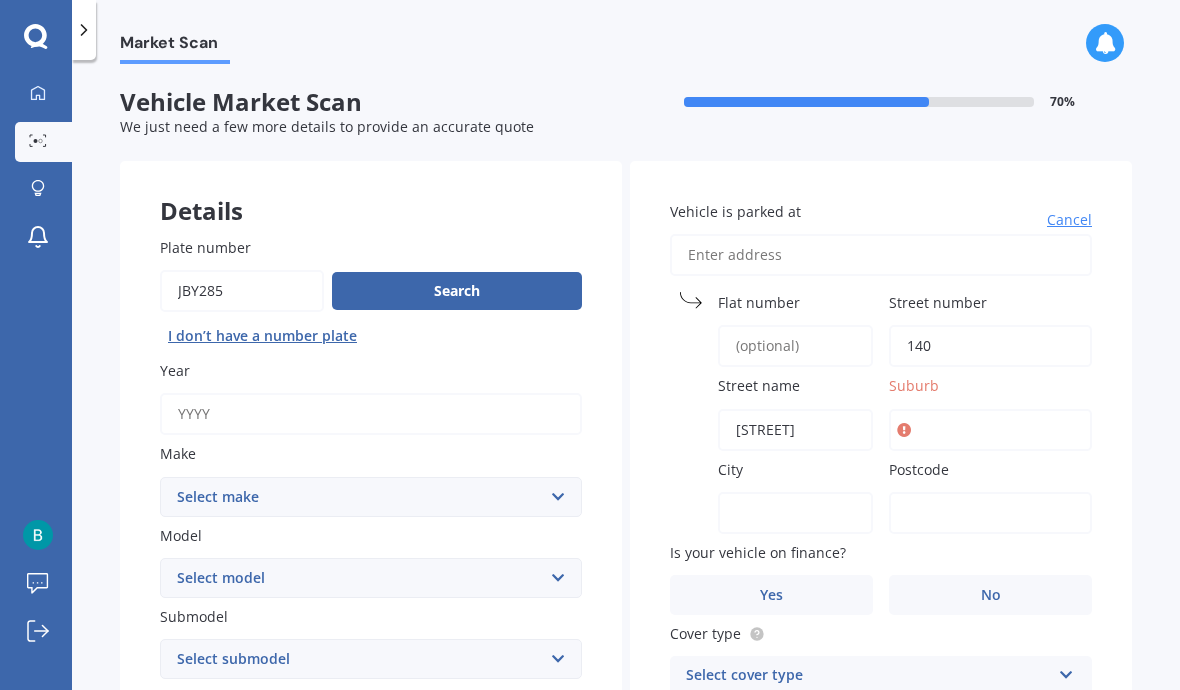 click on "Suburb" at bounding box center [986, 385] 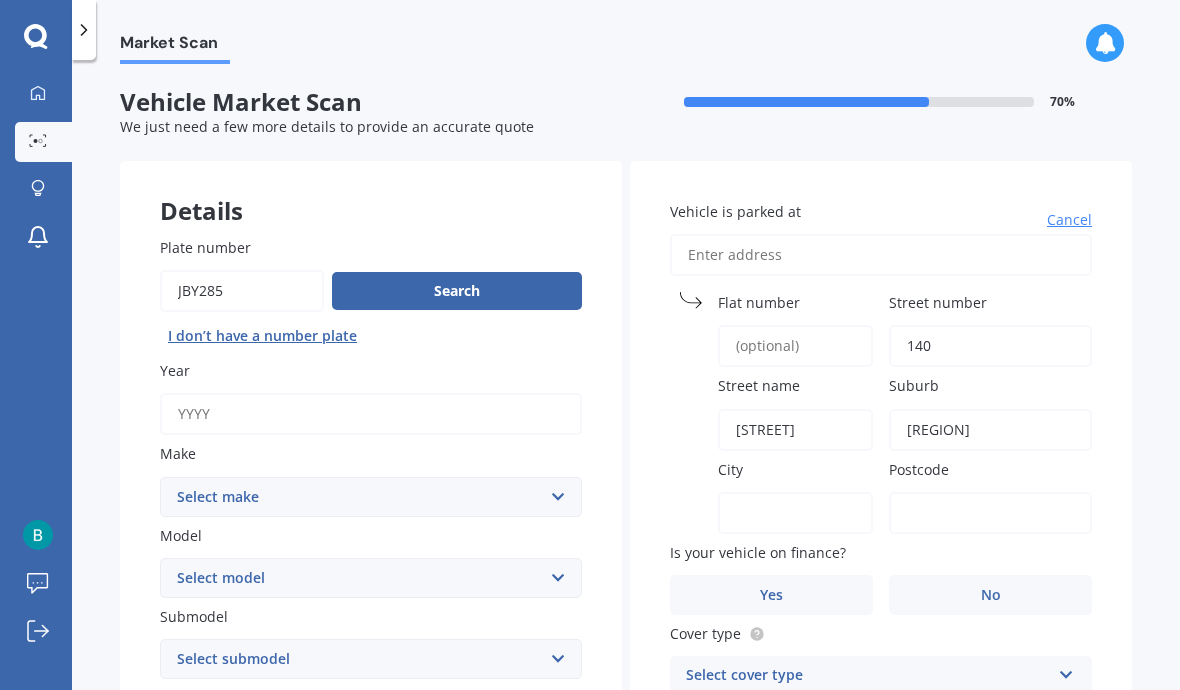 type on "[REGION]" 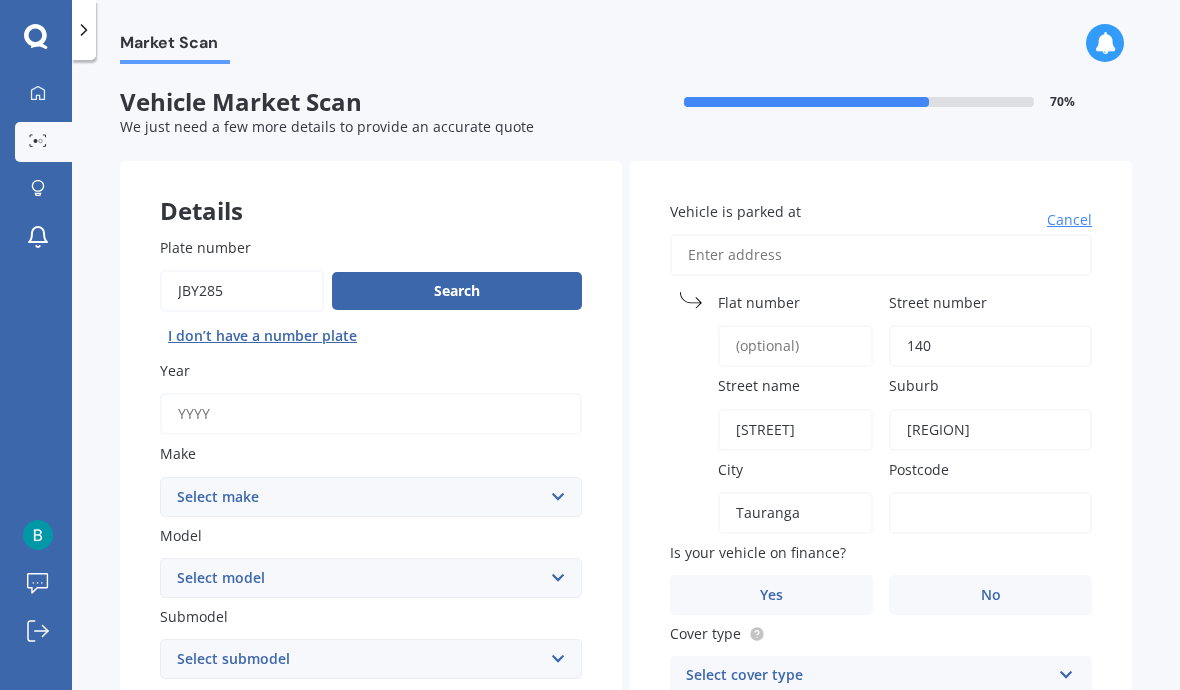 type on "Tauranga" 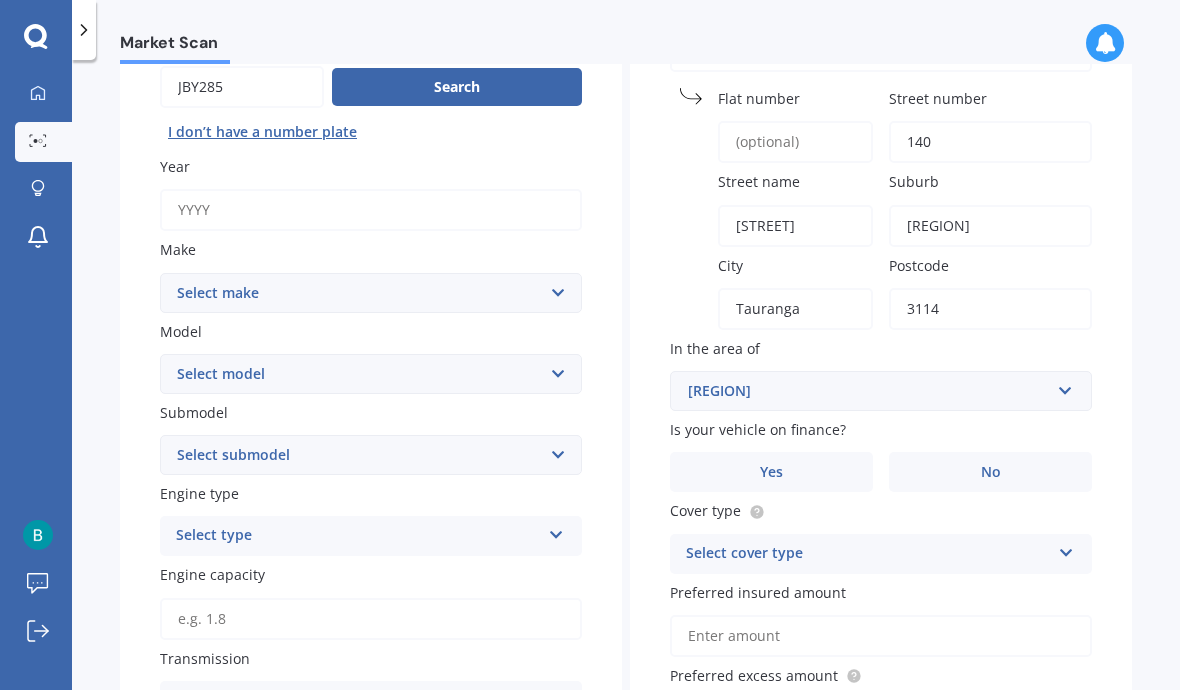 scroll, scrollTop: 209, scrollLeft: 0, axis: vertical 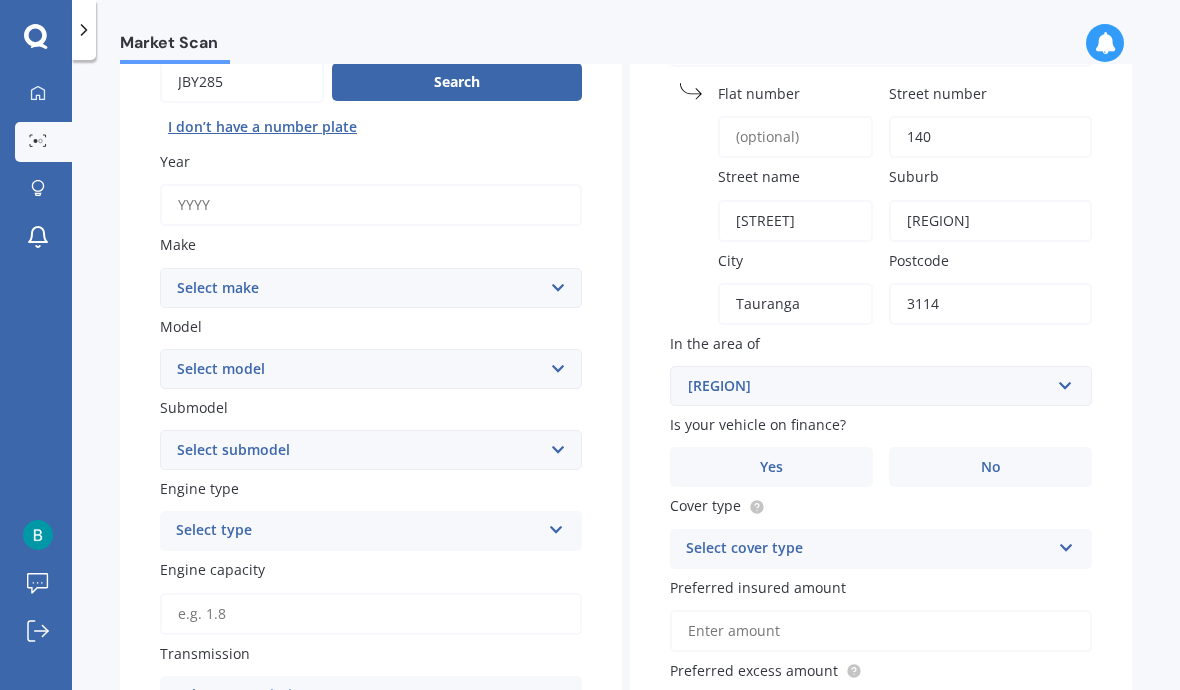 type on "3114" 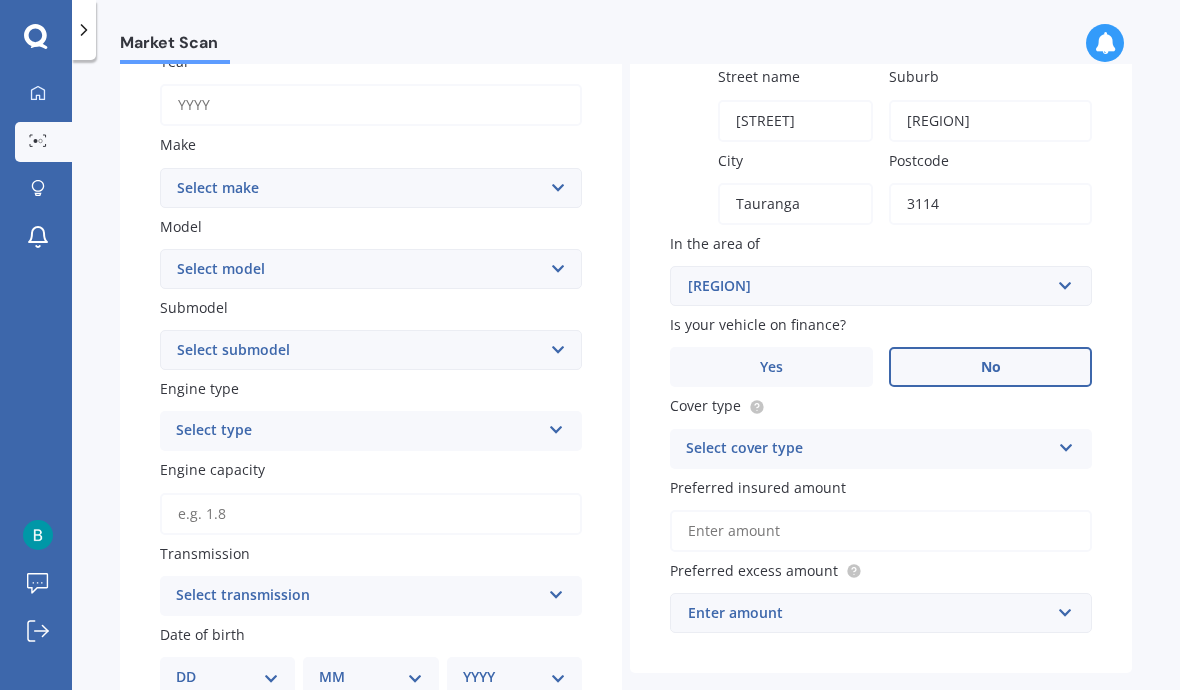 scroll, scrollTop: 306, scrollLeft: 0, axis: vertical 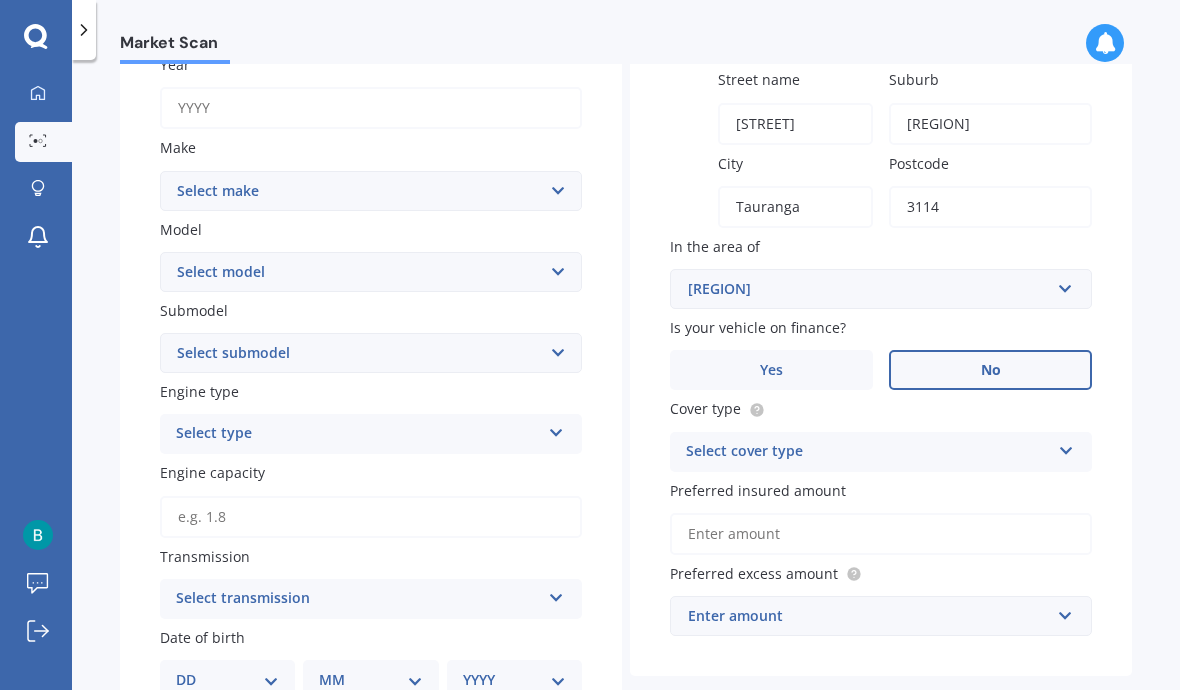click at bounding box center [1066, 447] 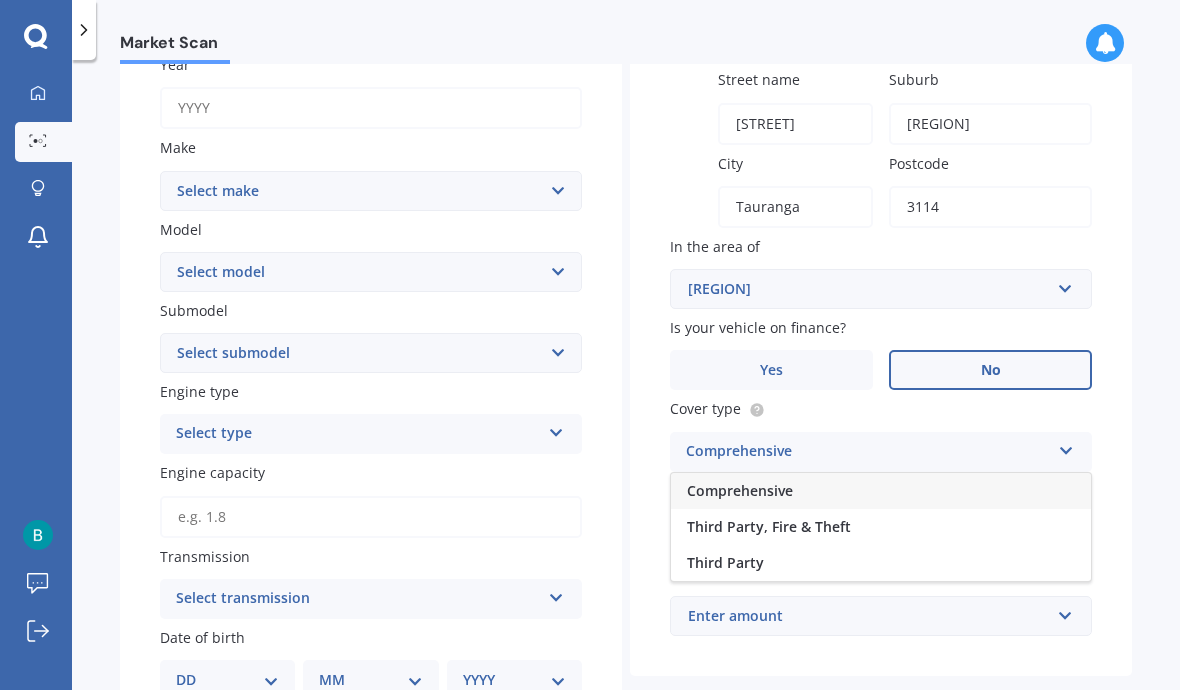 click on "Comprehensive" at bounding box center (740, 490) 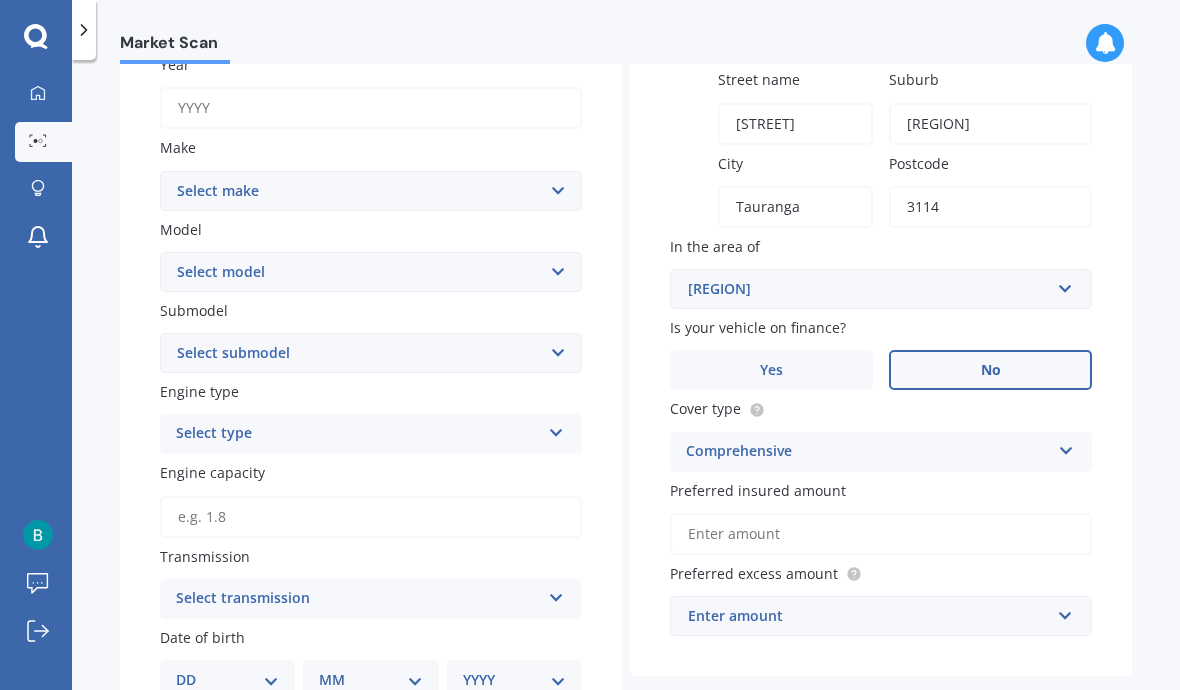 click on "Preferred insured amount" at bounding box center (881, 534) 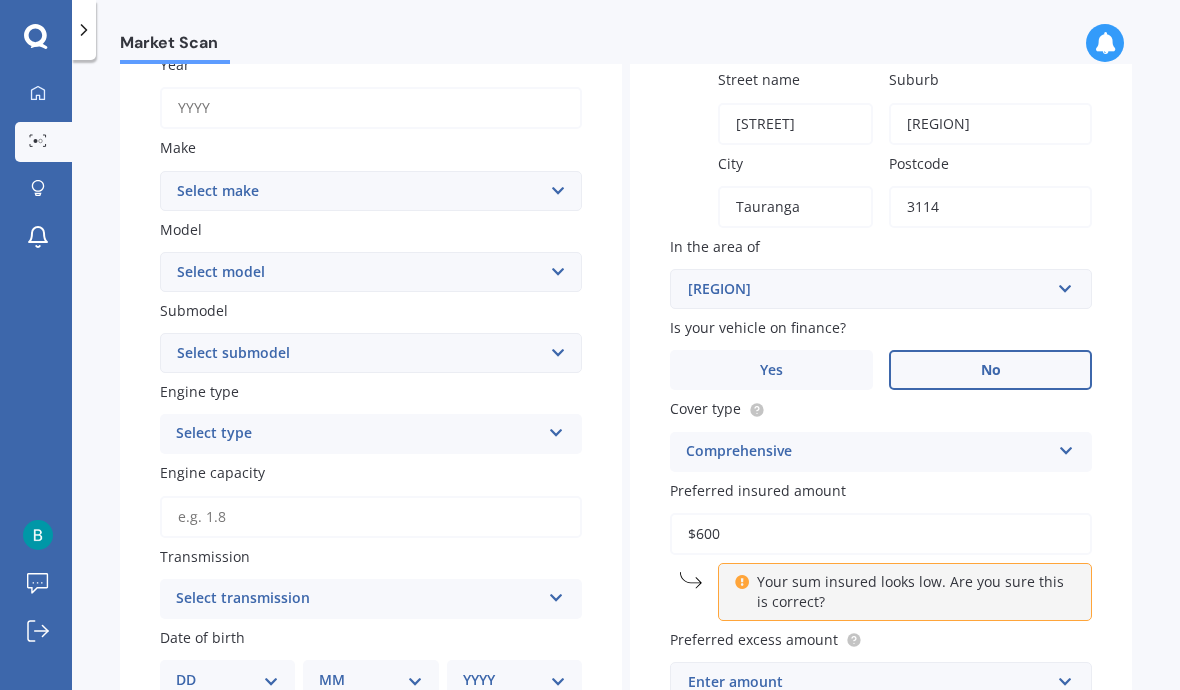 type on "$6,000" 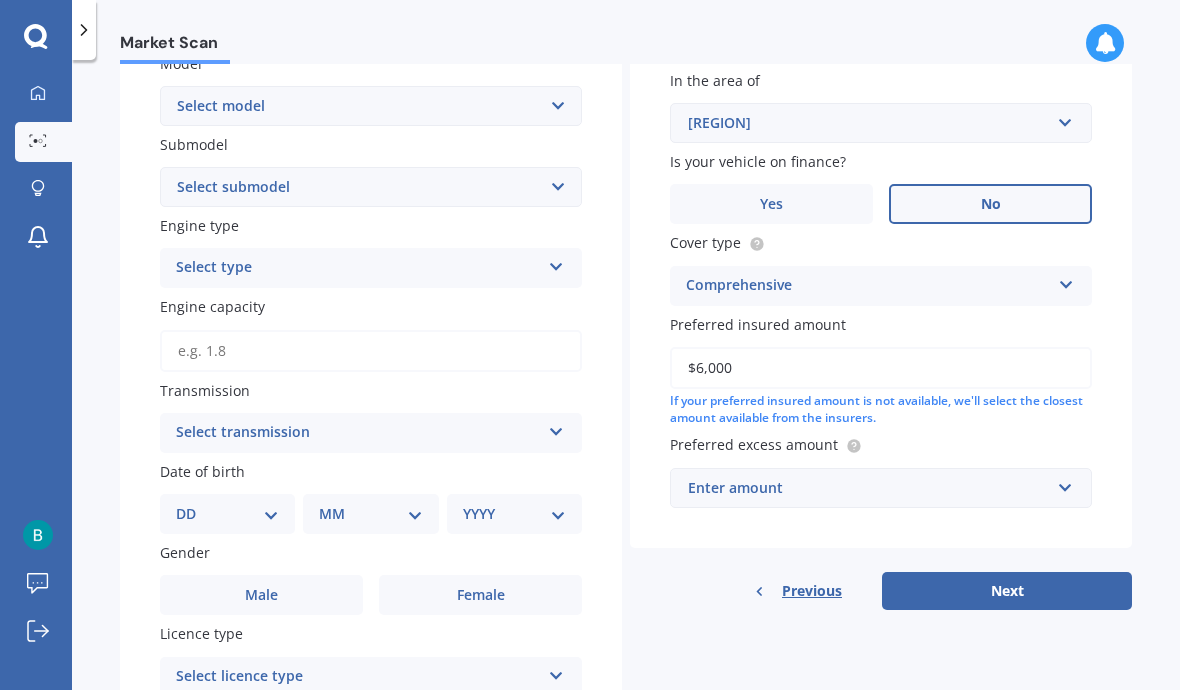 scroll, scrollTop: 479, scrollLeft: 0, axis: vertical 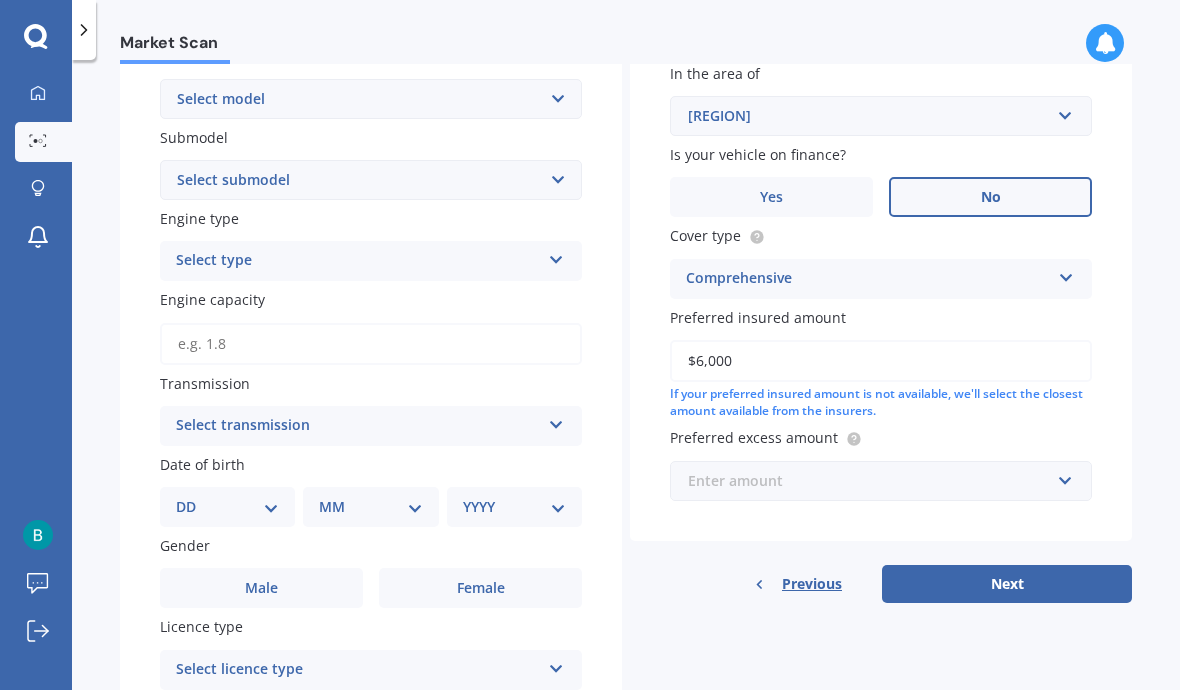 click at bounding box center (874, 481) 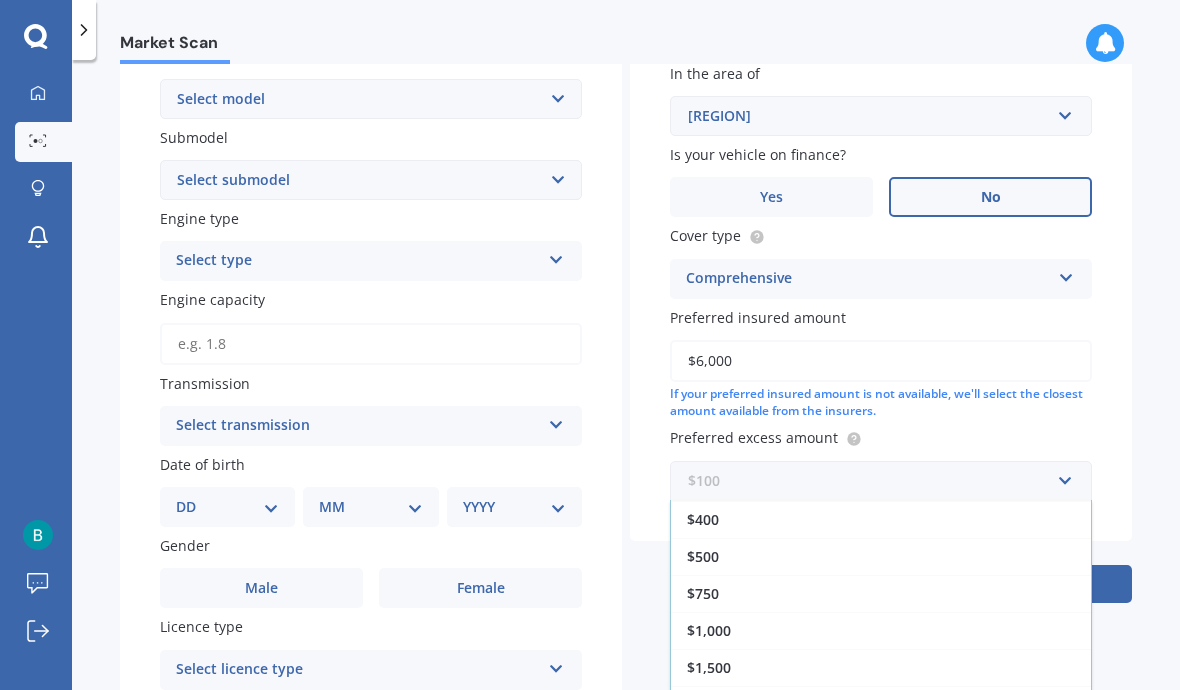 scroll, scrollTop: 2, scrollLeft: 0, axis: vertical 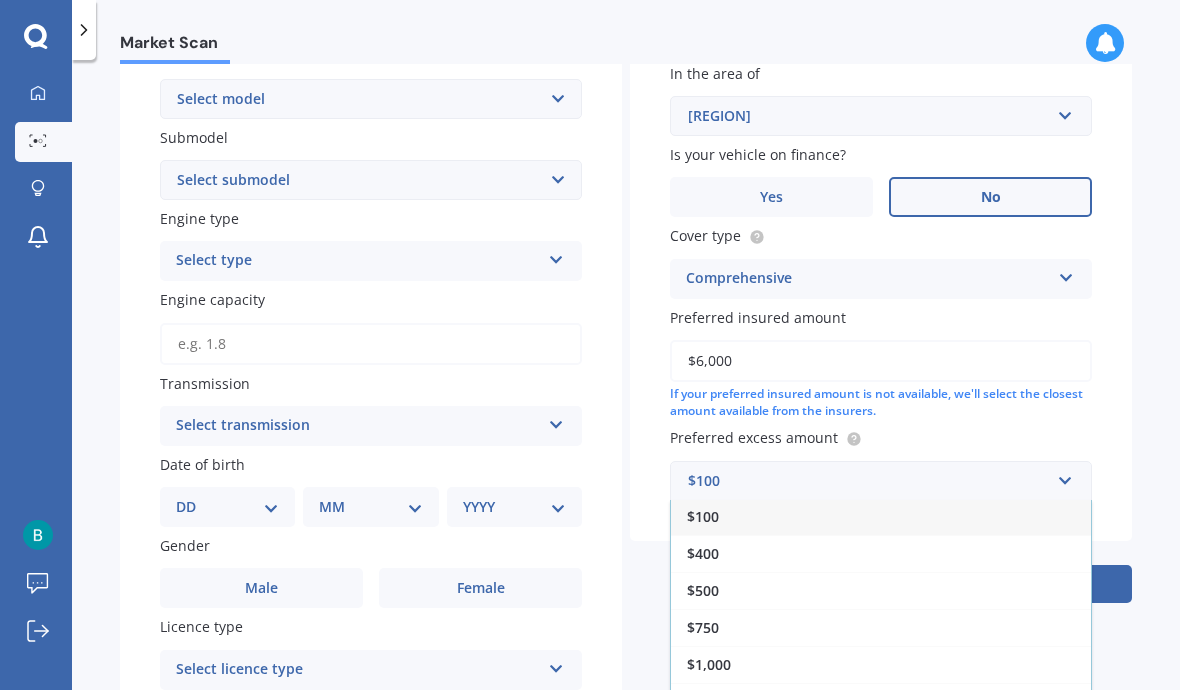 click on "$400" at bounding box center [881, 553] 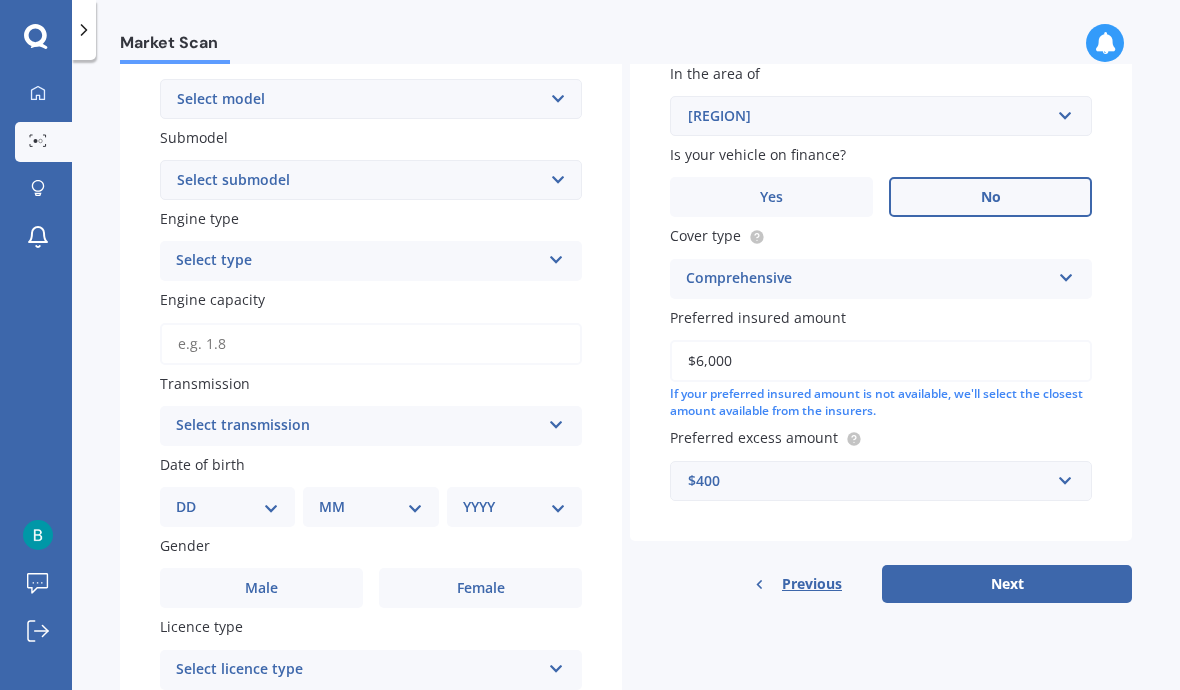 click on "Next" at bounding box center [1007, 584] 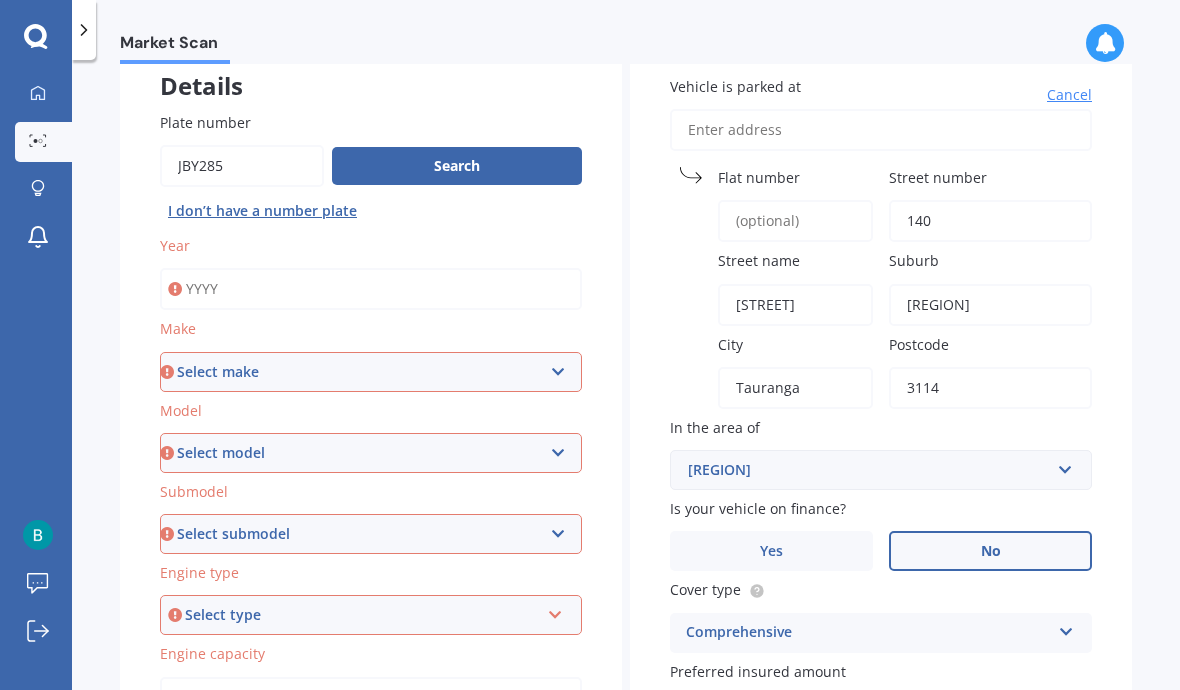 scroll, scrollTop: 125, scrollLeft: 0, axis: vertical 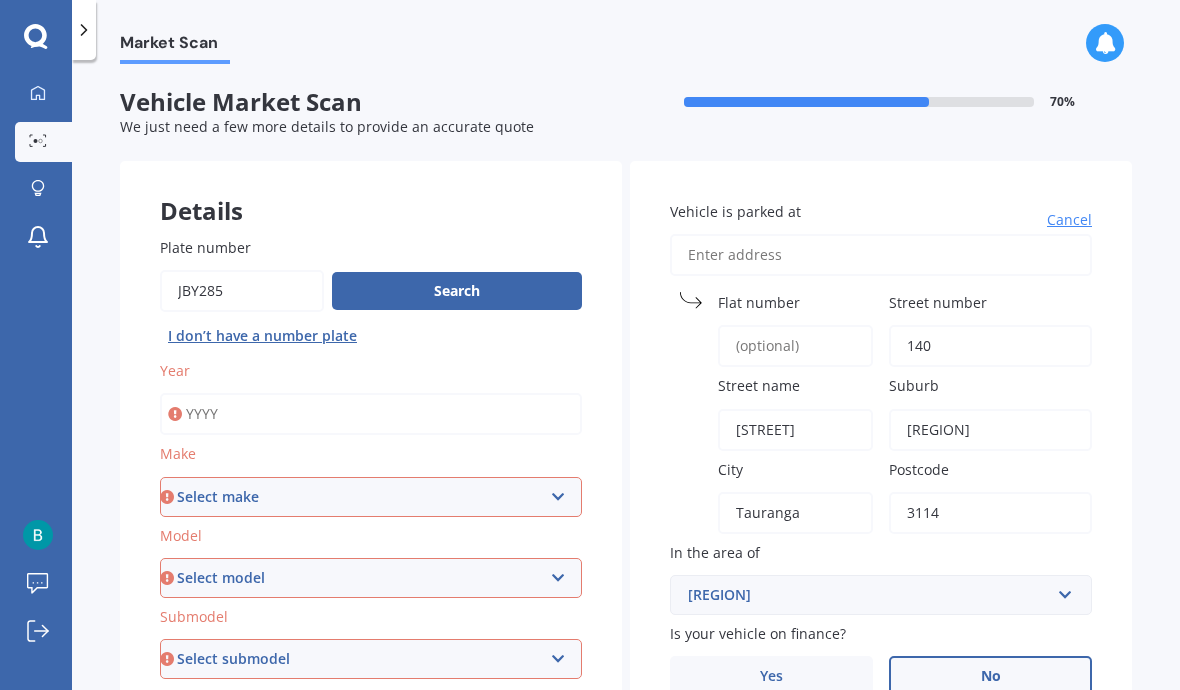click on "Plate number" at bounding box center (242, 291) 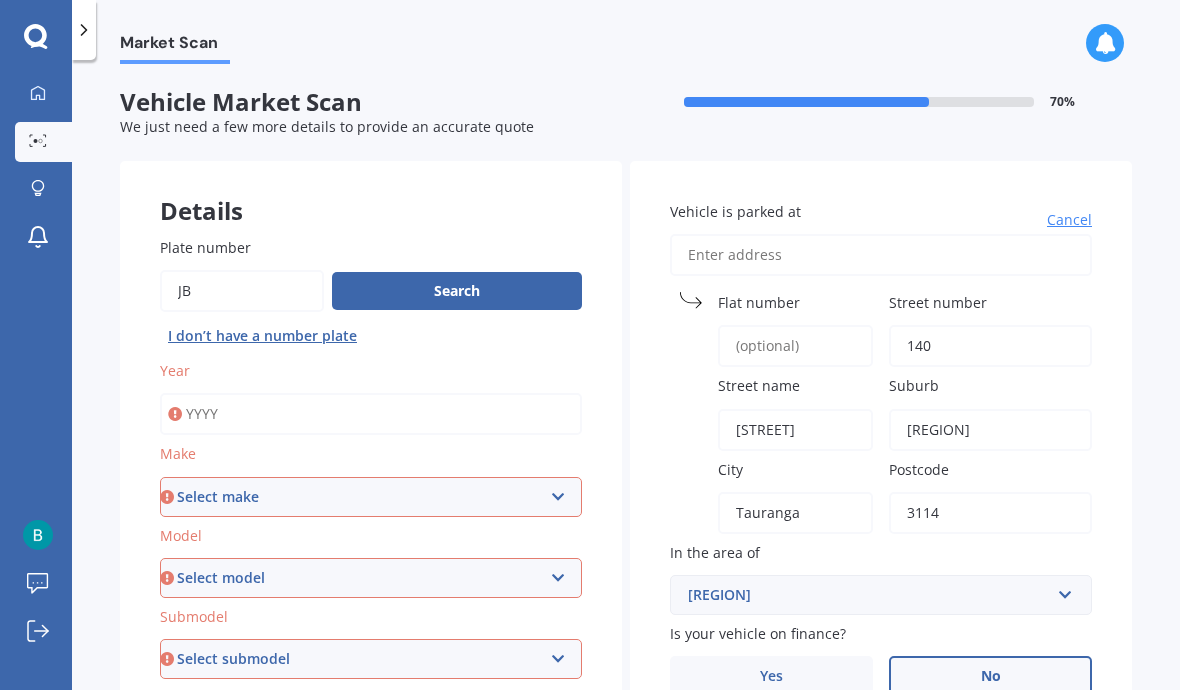 type on "J" 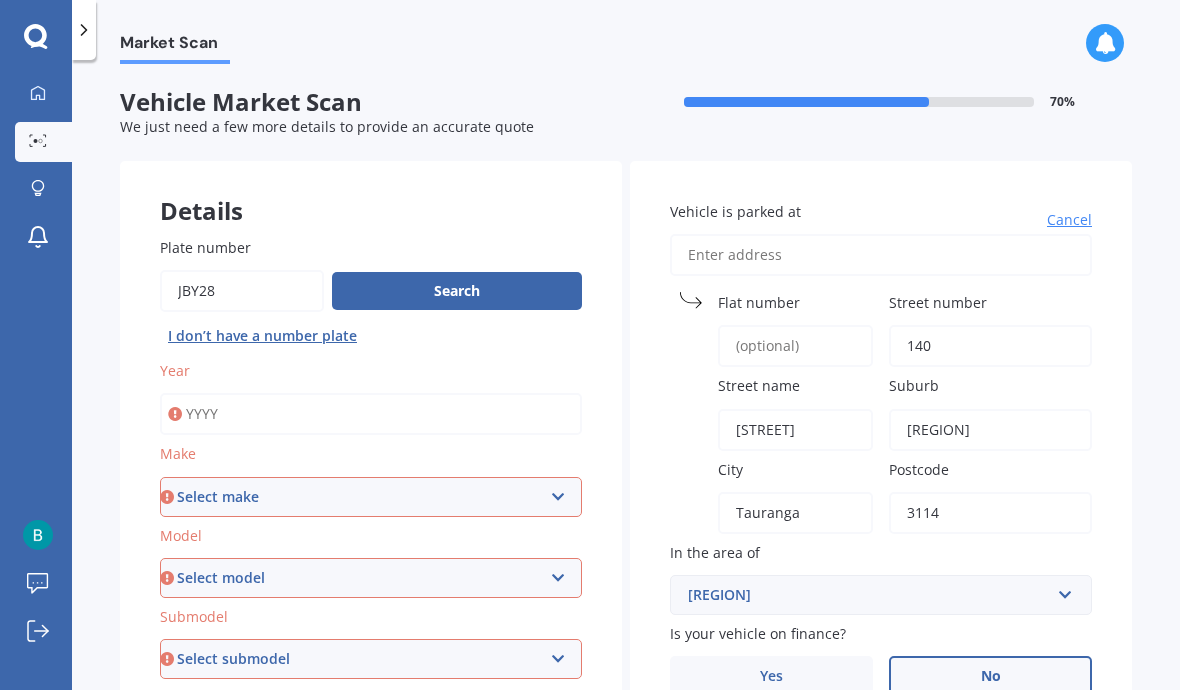 type on "Jby285" 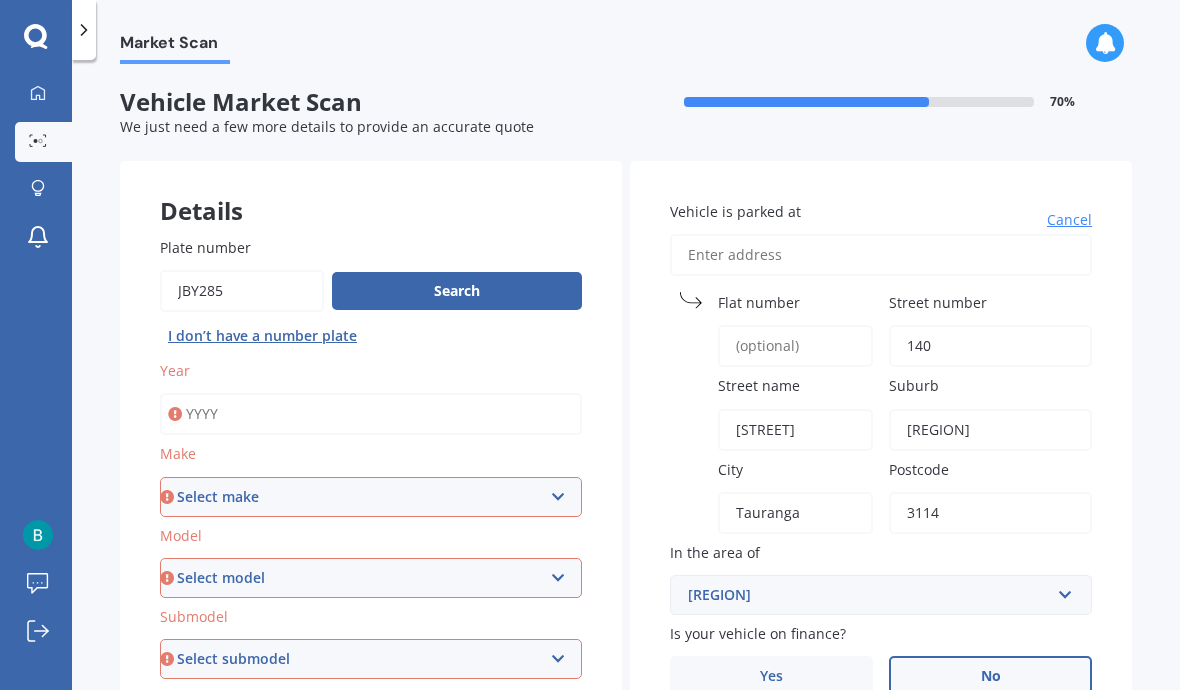 click on "Search" at bounding box center [457, 291] 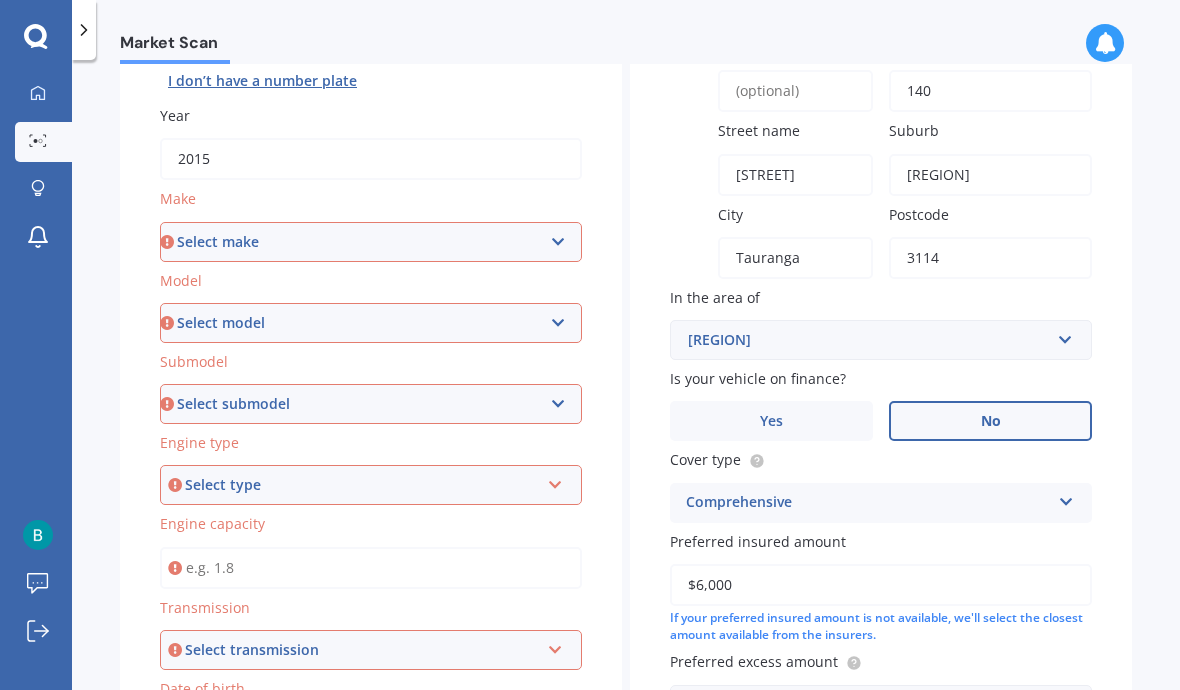 scroll, scrollTop: 256, scrollLeft: 0, axis: vertical 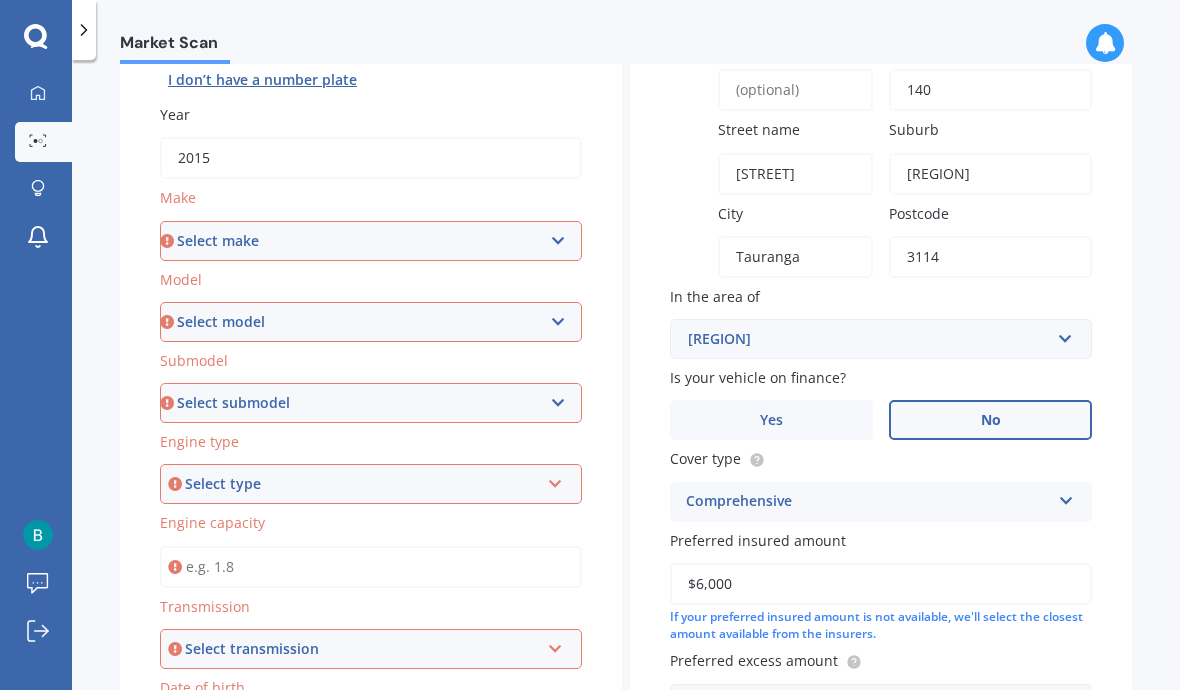 type on "2015" 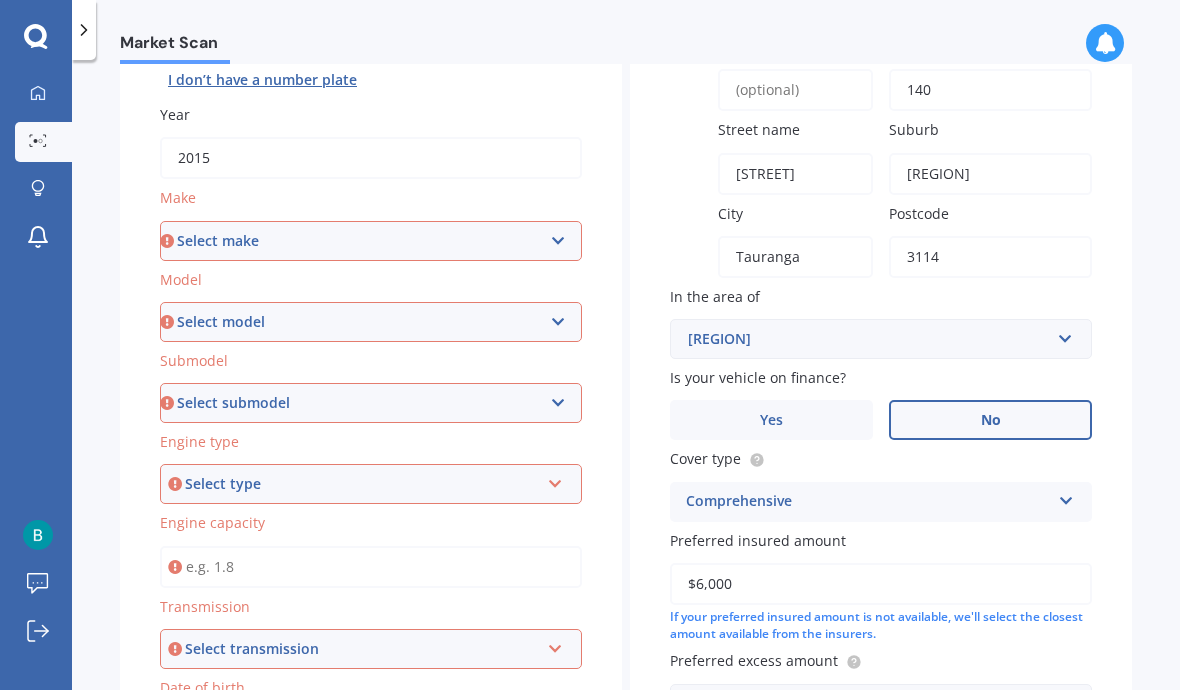 select on "SUZUKI" 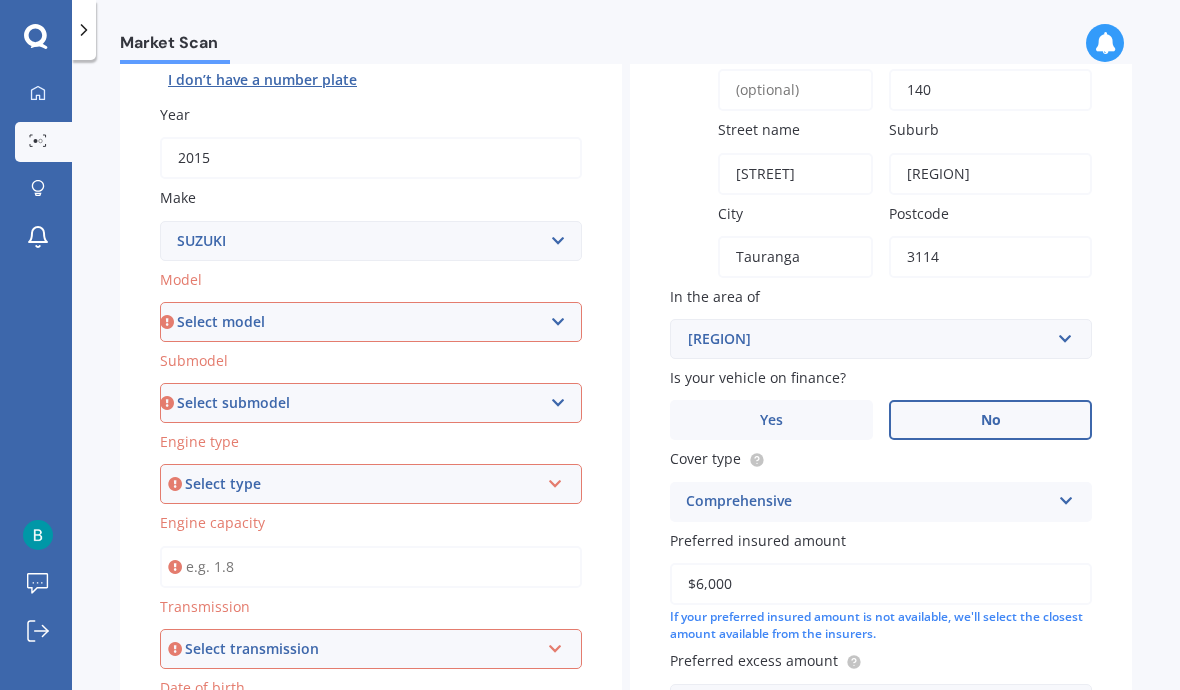 click on "Select model Aerio Alto APV Van Baleno Cappuccino Carry Truck Carry van Celerio Crescent Cruze Cultus Escudo Fronx Grand Vitara Hustler Ignis Jimny 4WD Kizashi Landy Liana S-Cross Samurai SJ410 SJ413 Solio Spacia Splash ST series Swift SX4 SX4 S-Cross Vitara Vitara Hybrid Wagon R Wagon R+ X-90 4WD XBEE Hatchback" at bounding box center [371, 322] 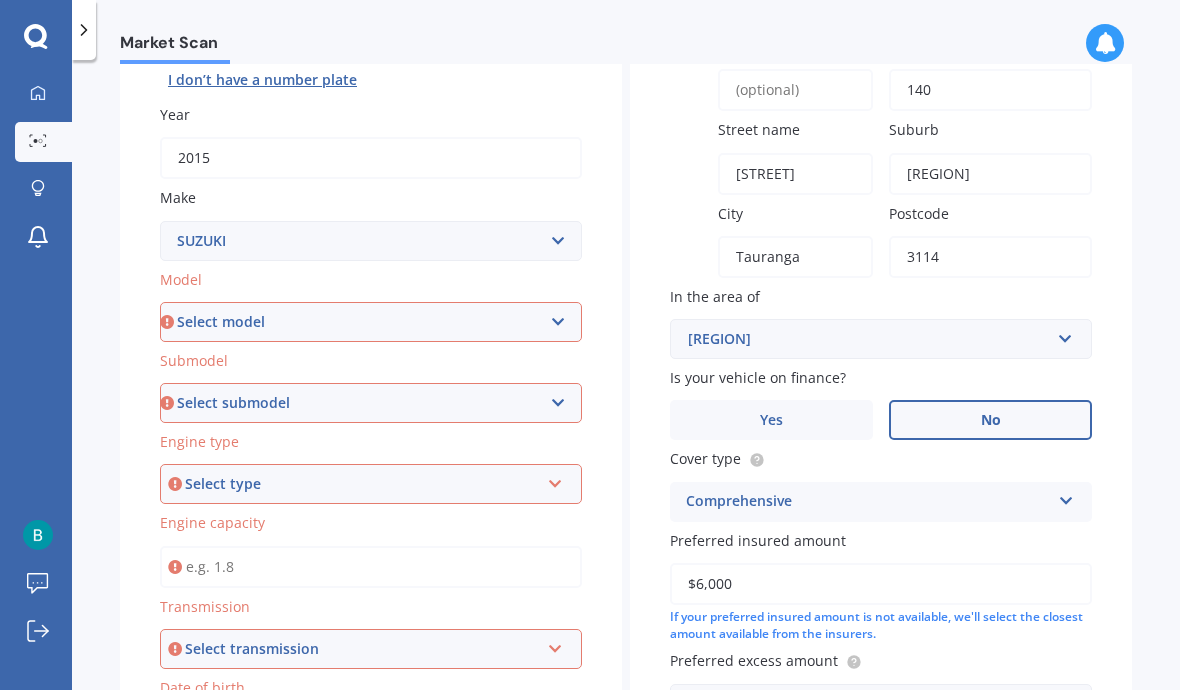 select on "APV VAN" 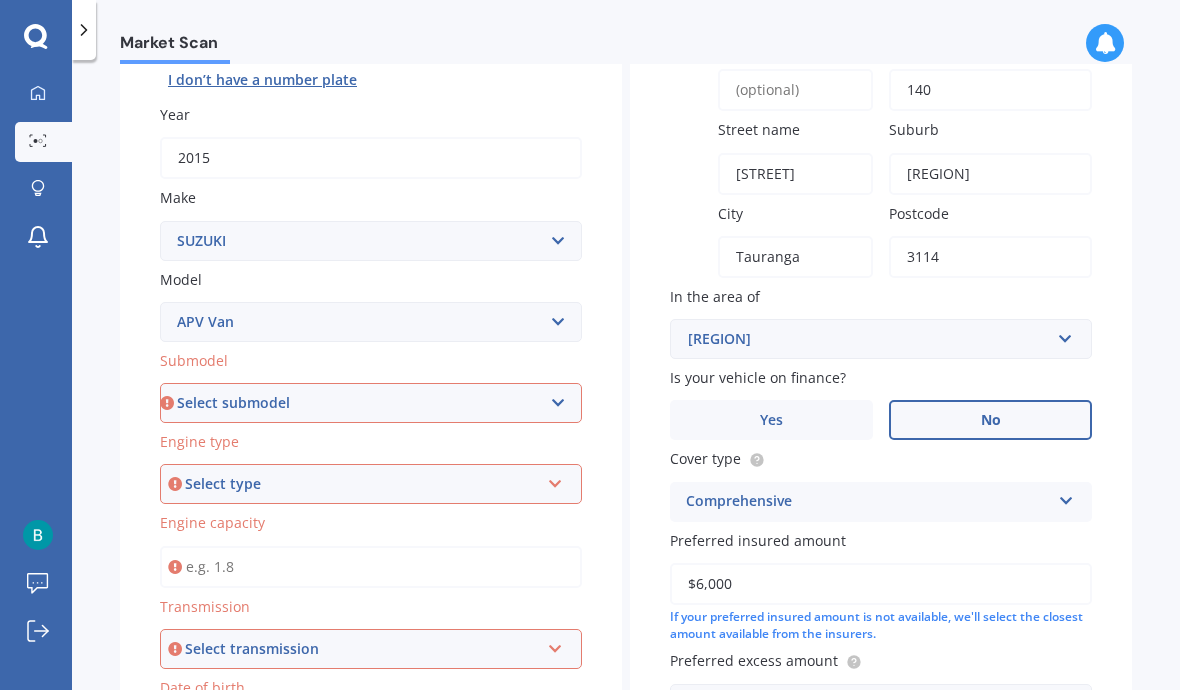 click on "Select submodel 1.6" at bounding box center (371, 403) 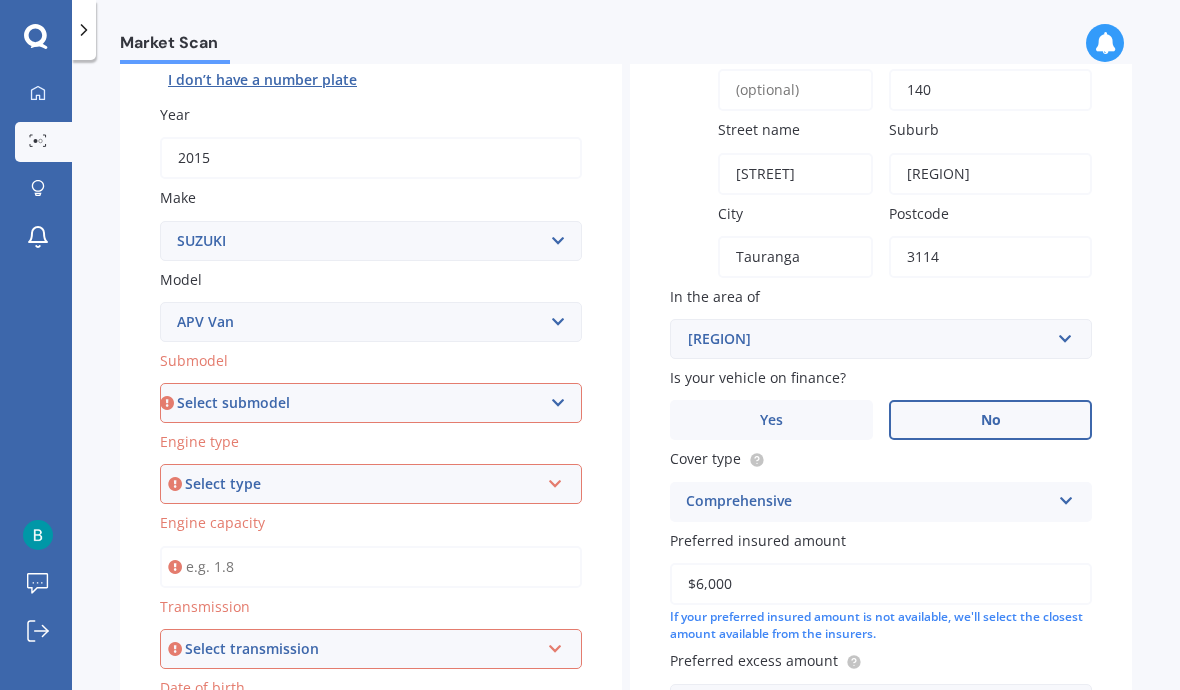 select on "1.6" 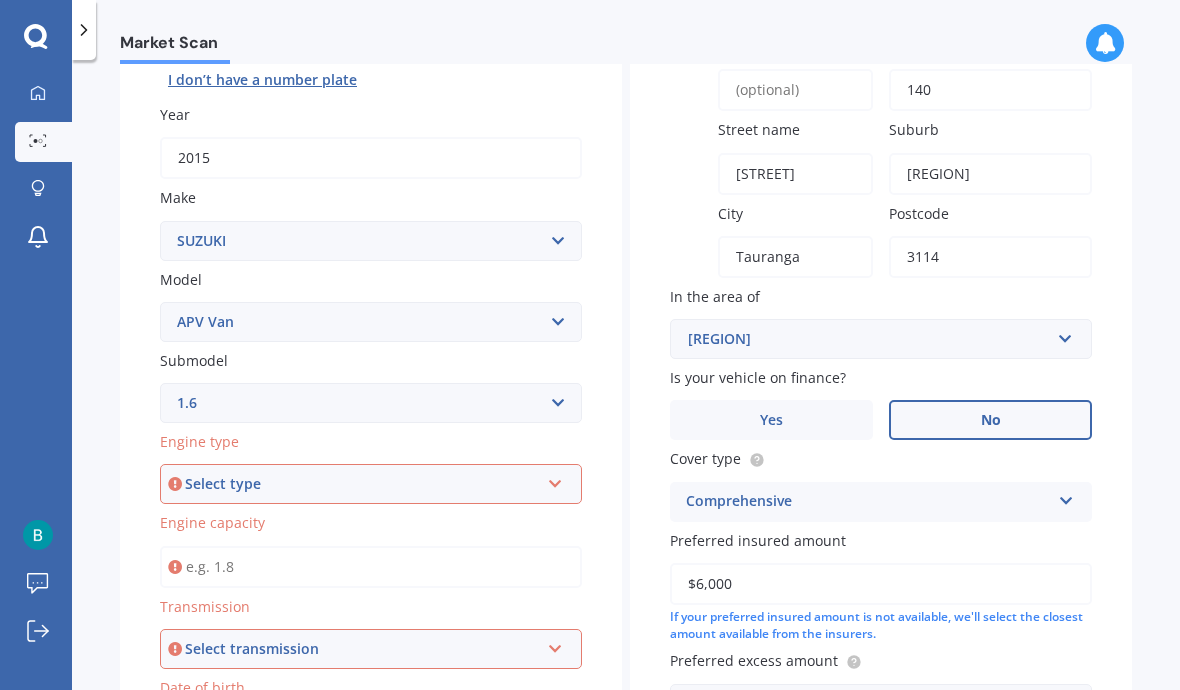 click on "Select type Petrol Diesel EV Hybrid" at bounding box center (371, 484) 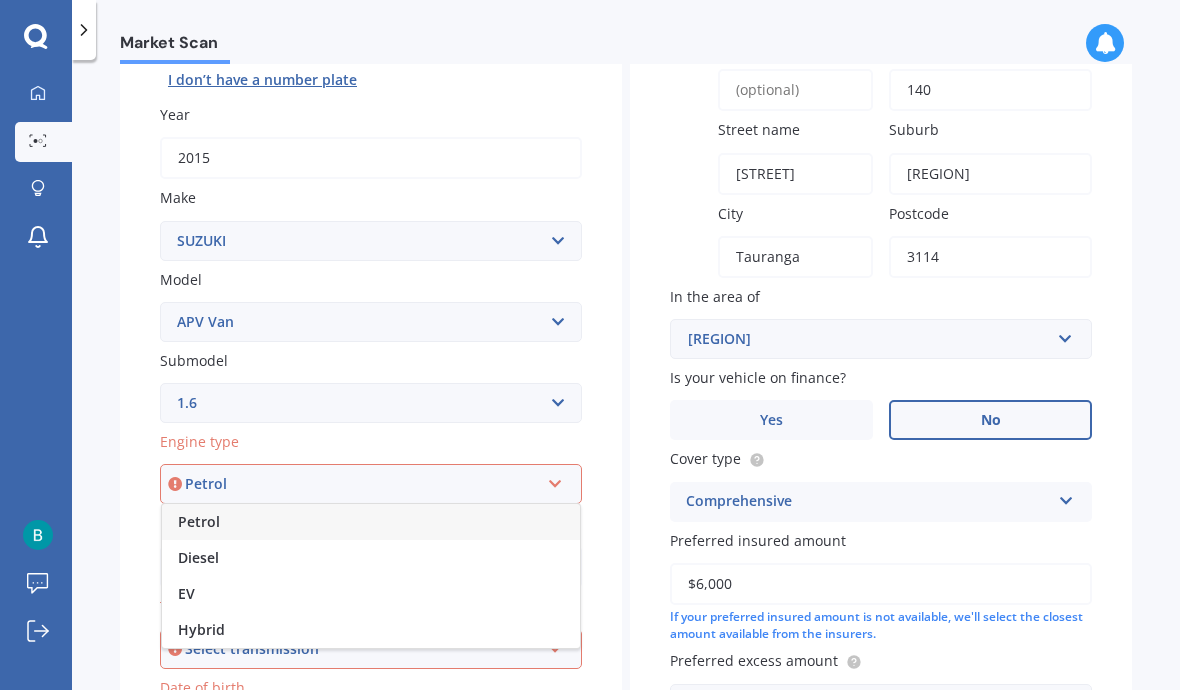 click on "Petrol" at bounding box center (371, 522) 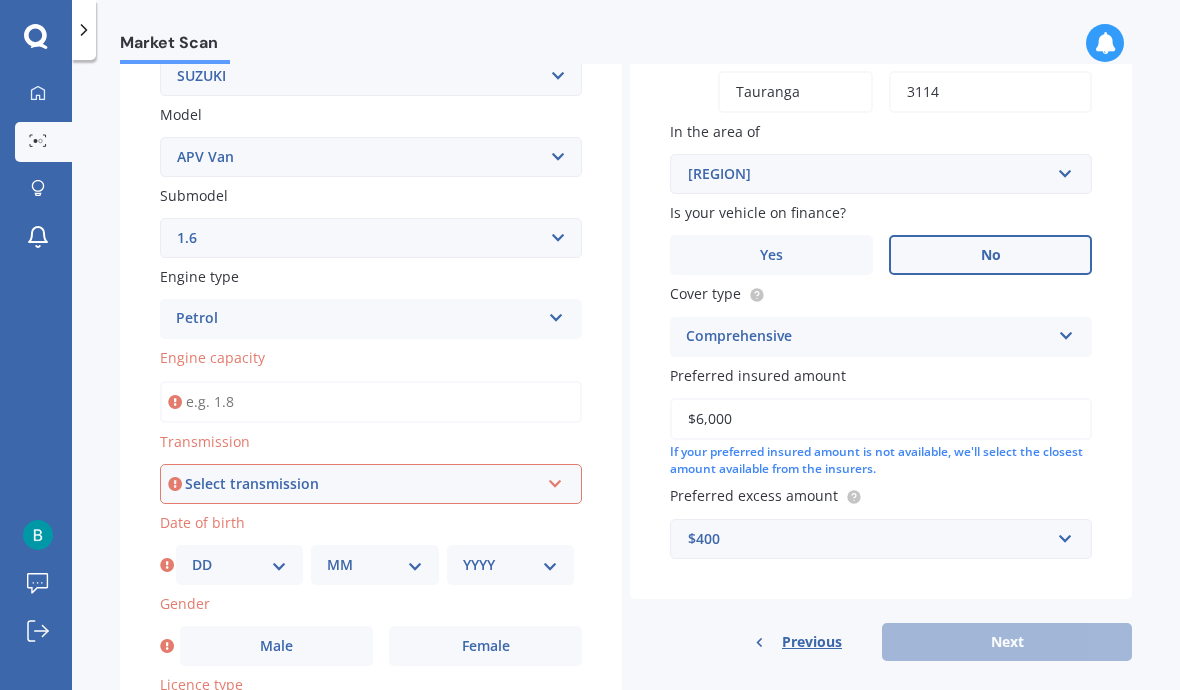 scroll, scrollTop: 440, scrollLeft: 0, axis: vertical 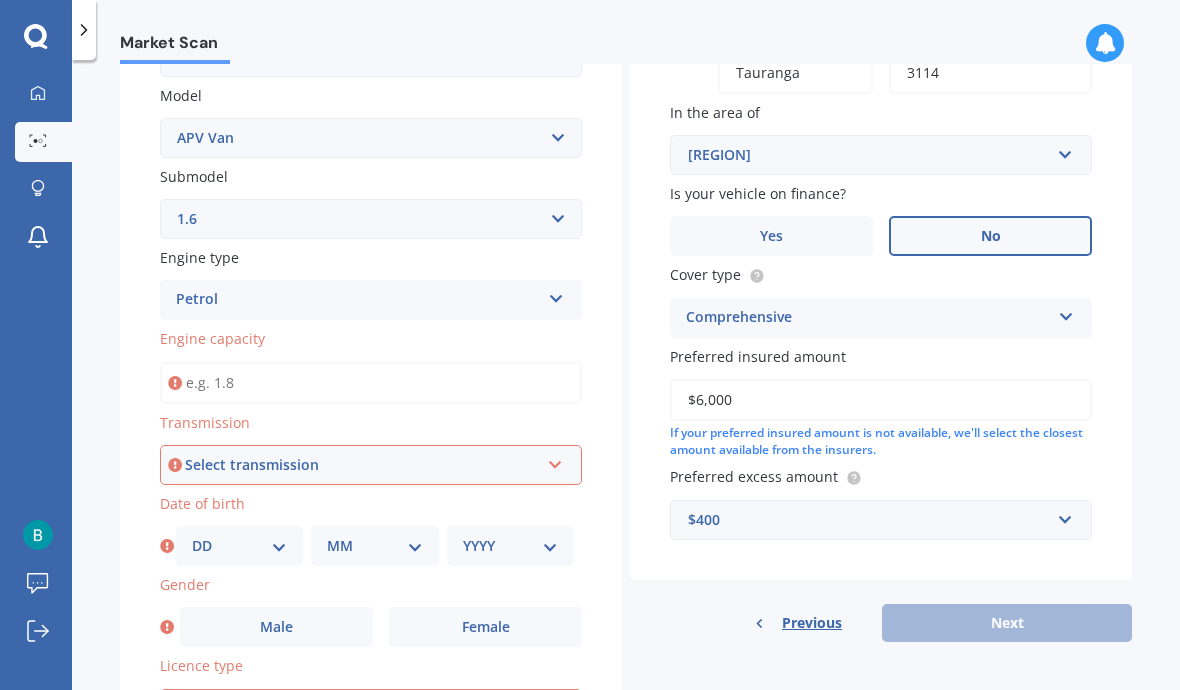 click on "Select transmission Auto Manual Other" at bounding box center [371, 465] 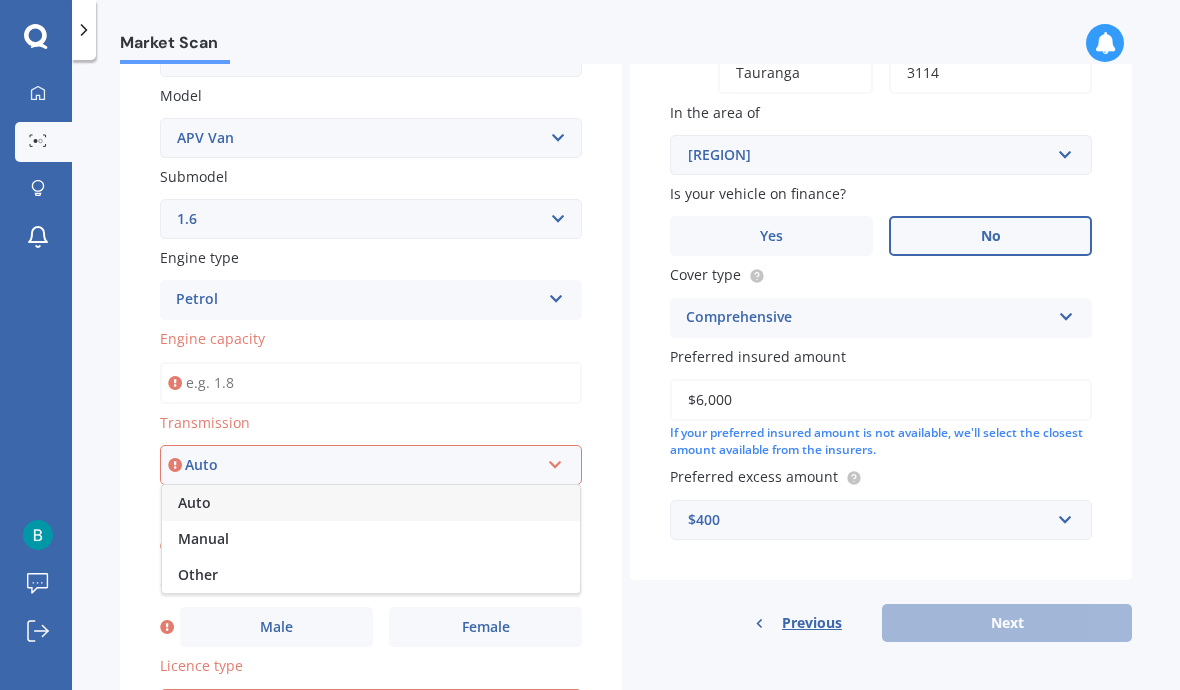 click on "Manual" at bounding box center [371, 539] 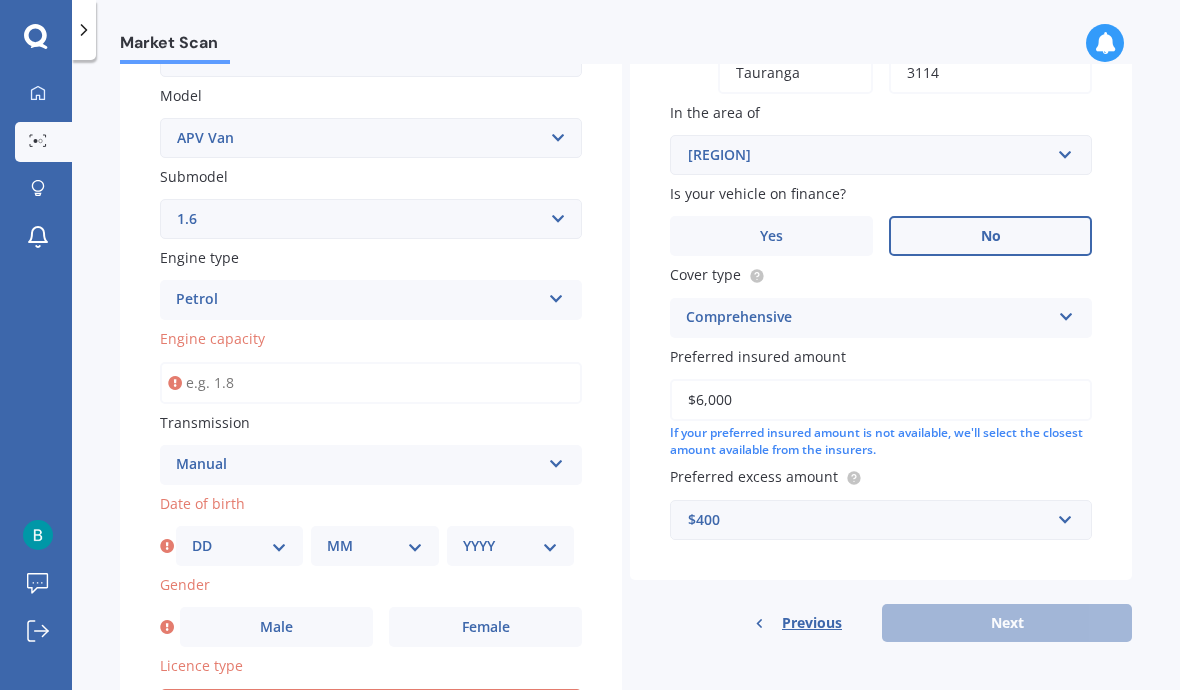 click on "DD 01 02 03 04 05 06 07 08 09 10 11 12 13 14 15 16 17 18 19 20 21 22 23 24 25 26 27 28 29 30 31" at bounding box center [239, 546] 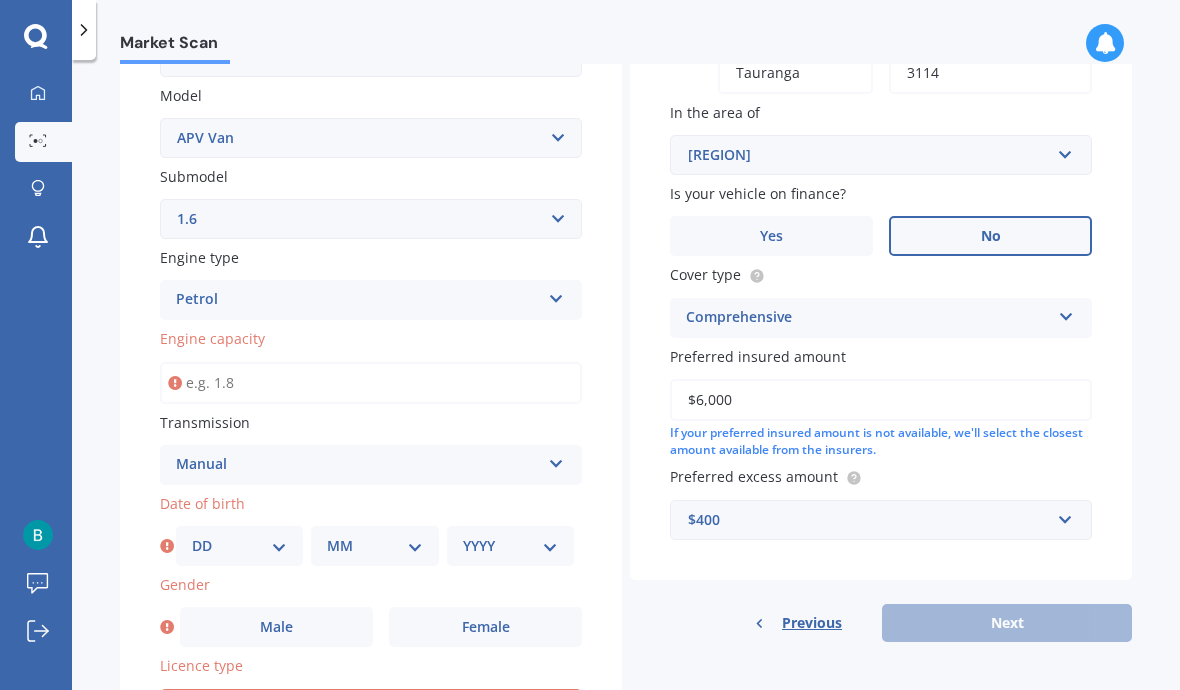 select on "25" 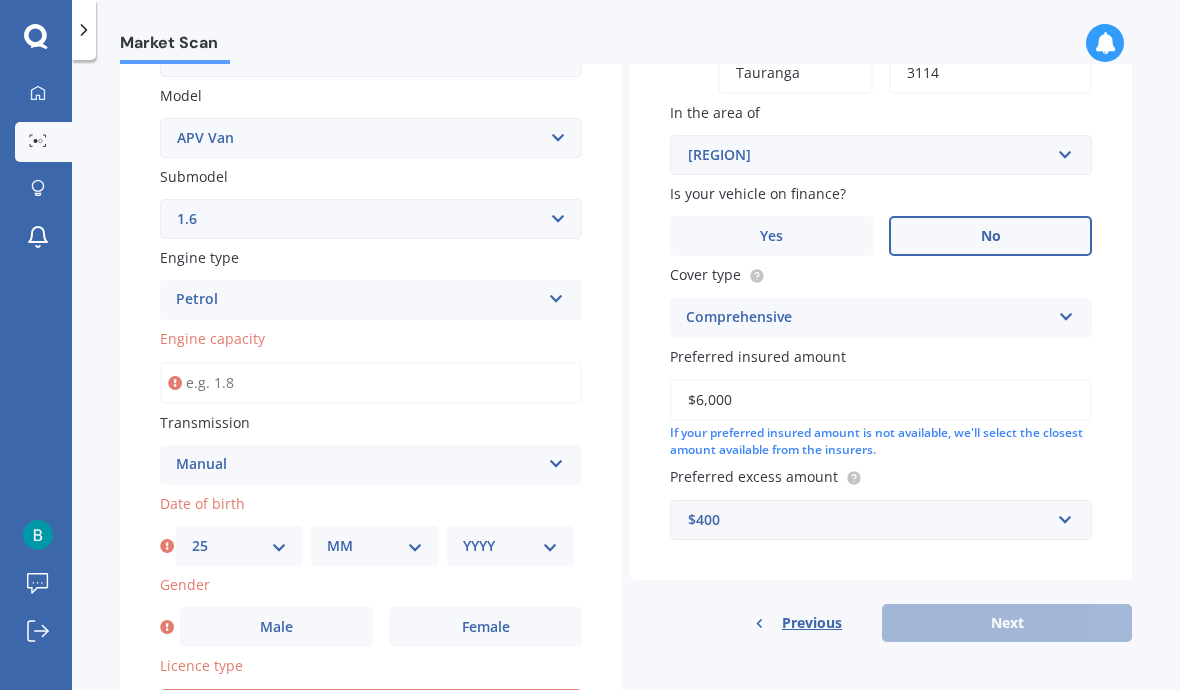 click on "MM 01 02 03 04 05 06 07 08 09 10 11 12" at bounding box center (374, 546) 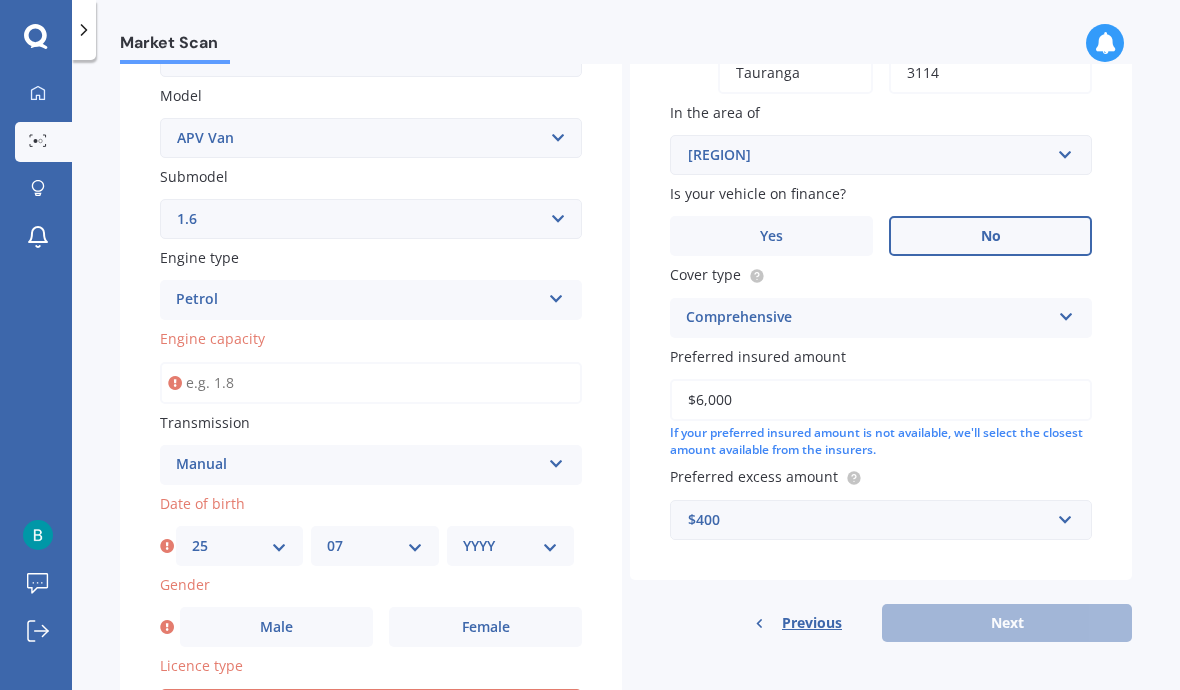 click on "YYYY 2025 2024 2023 2022 2021 2020 2019 2018 2017 2016 2015 2014 2013 2012 2011 2010 2009 2008 2007 2006 2005 2004 2003 2002 2001 2000 1999 1998 1997 1996 1995 1994 1993 1992 1991 1990 1989 1988 1987 1986 1985 1984 1983 1982 1981 1980 1979 1978 1977 1976 1975 1974 1973 1972 1971 1970 1969 1968 1967 1966 1965 1964 1963 1962 1961 1960 1959 1958 1957 1956 1955 1954 1953 1952 1951 1950 1949 1948 1947 1946 1945 1944 1943 1942 1941 1940 1939 1938 1937 1936 1935 1934 1933 1932 1931 1930 1929 1928 1927 1926" at bounding box center [510, 546] 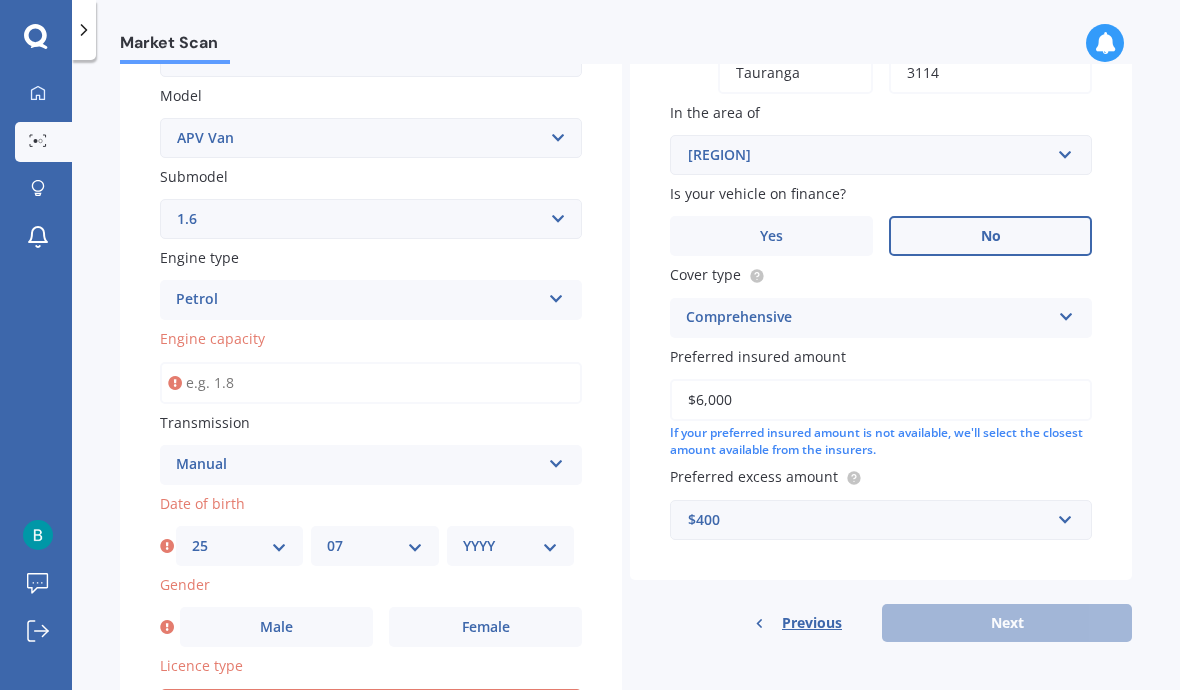 select on "1946" 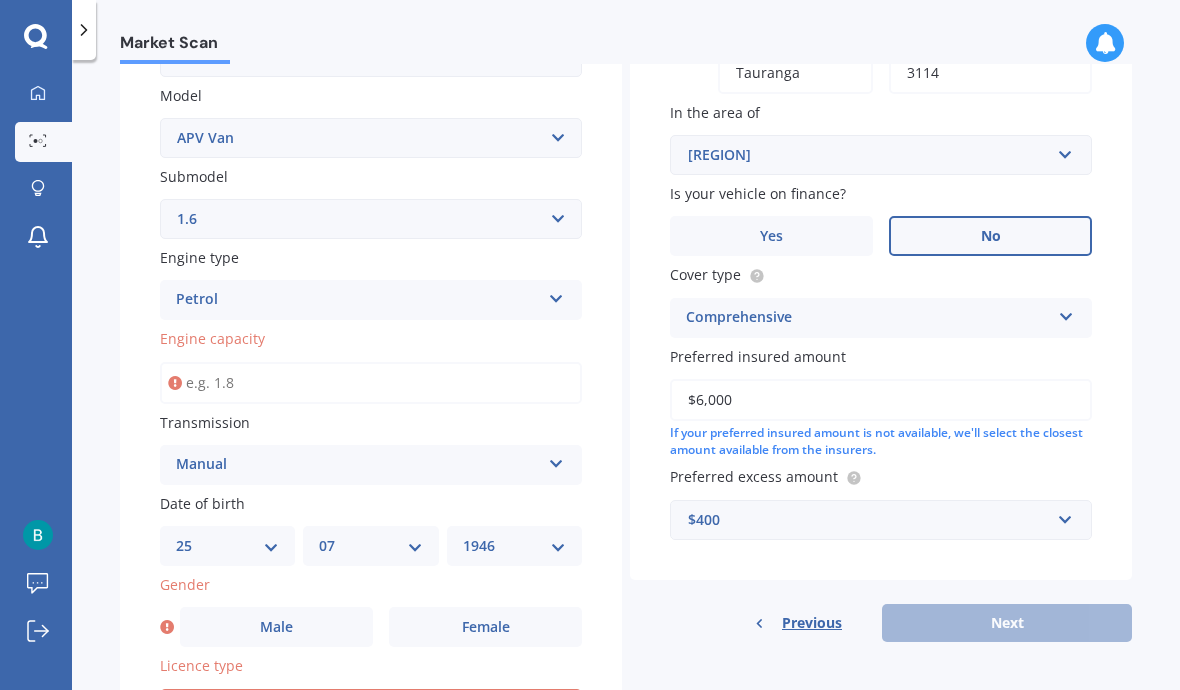 click on "Male" at bounding box center (276, 627) 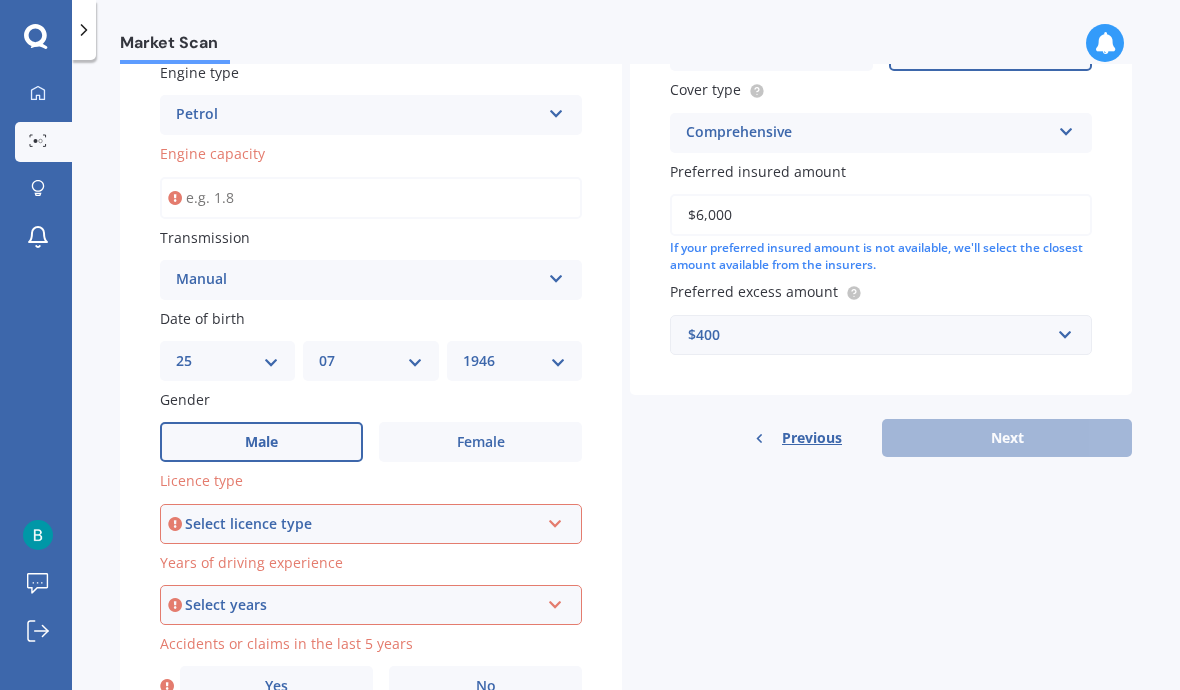 scroll, scrollTop: 624, scrollLeft: 0, axis: vertical 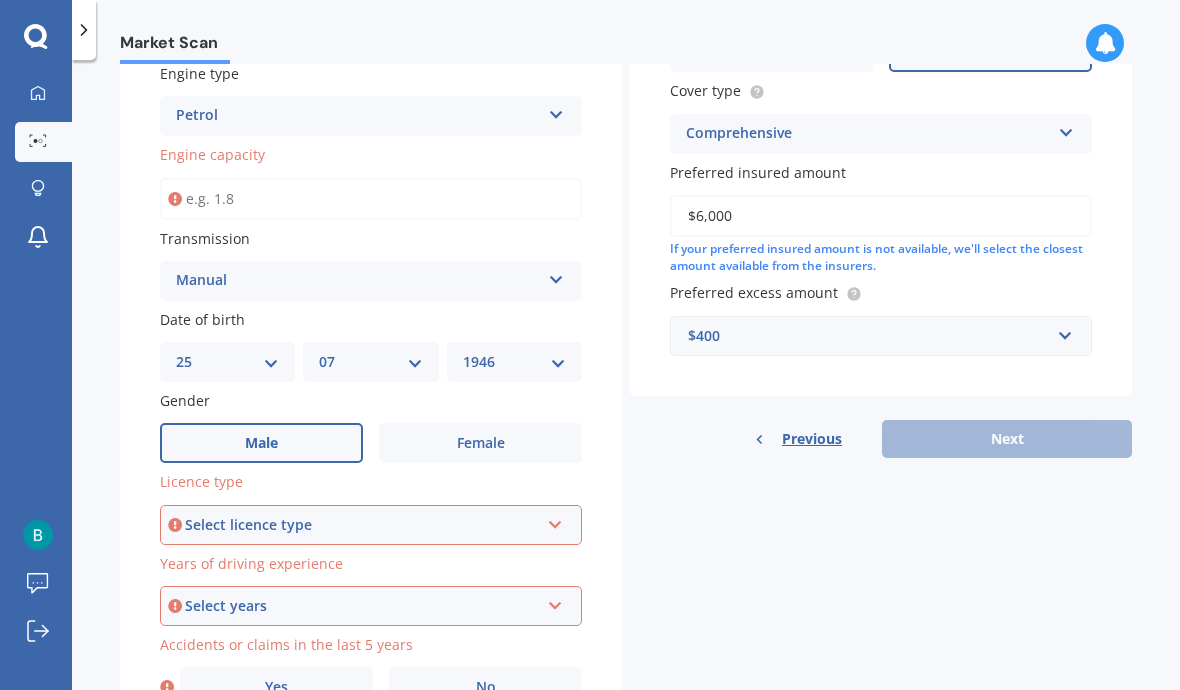 click on "Select licence type NZ Full NZ Restricted NZ Learners Australia United Kingdom Ireland South Africa International / Other overseas licence" at bounding box center [371, 525] 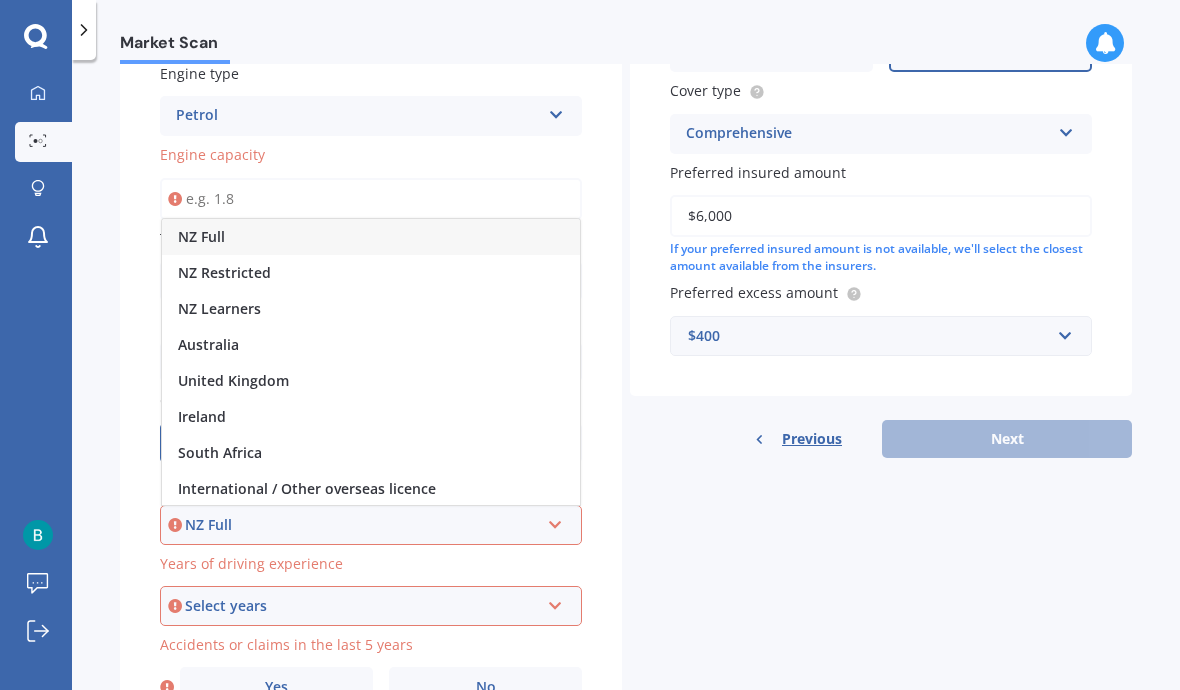 click at bounding box center (555, 521) 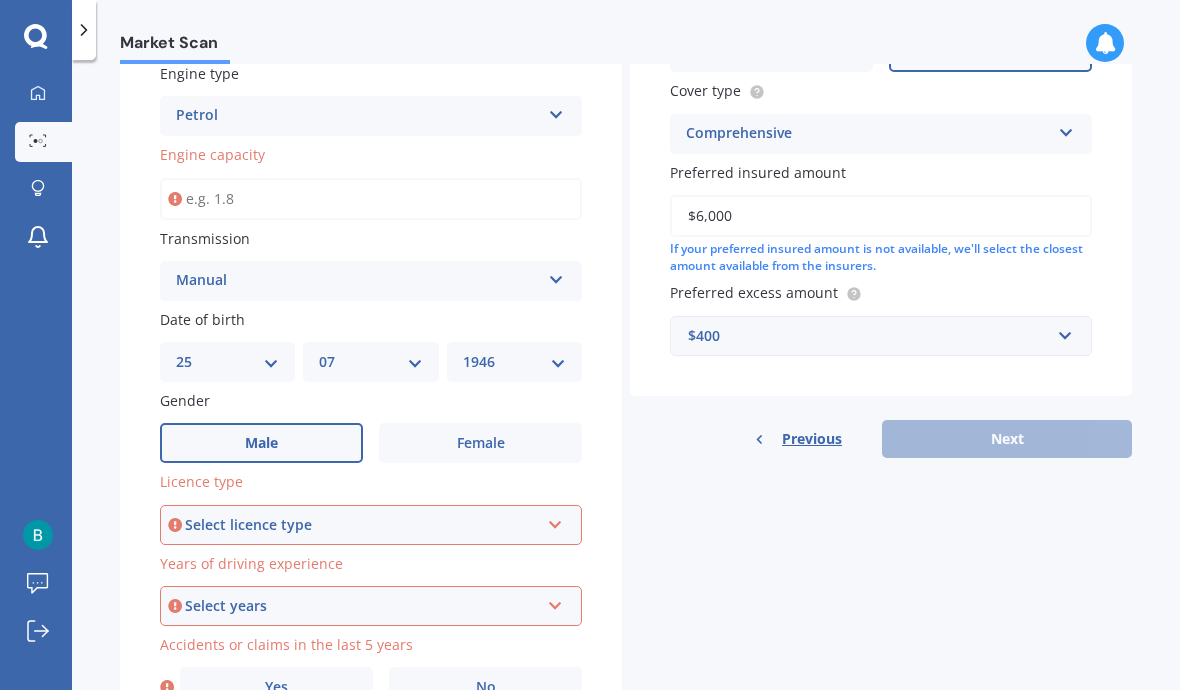 click at bounding box center [555, 521] 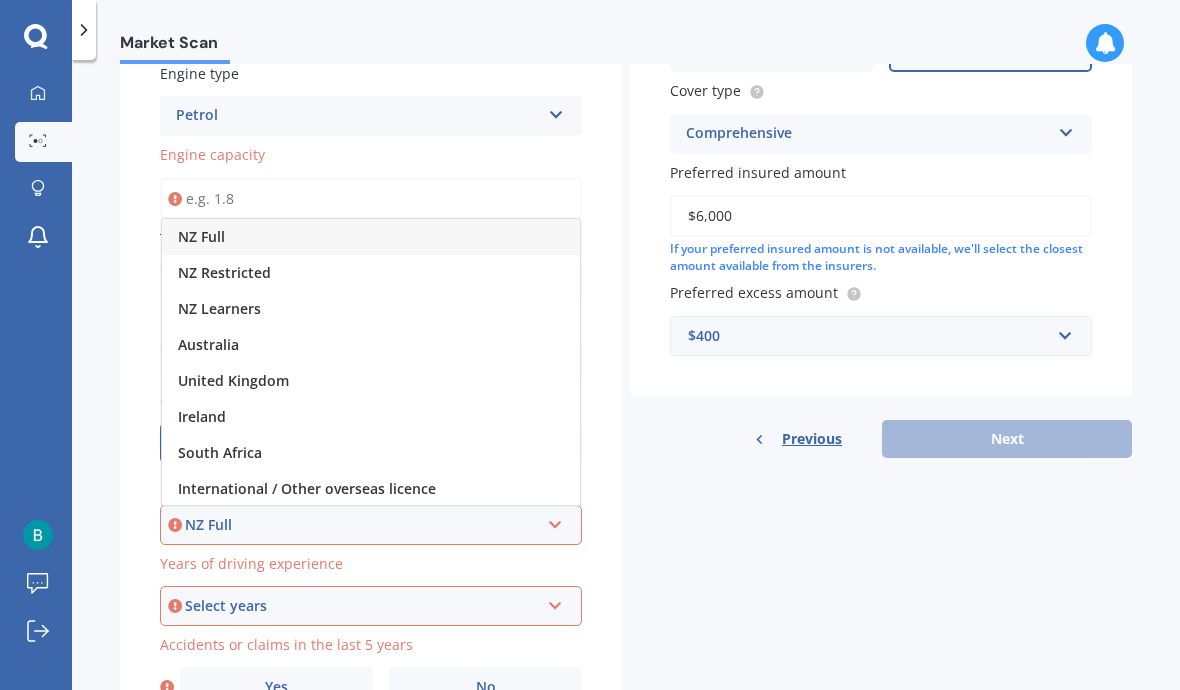 click on "NZ Full" at bounding box center (362, 525) 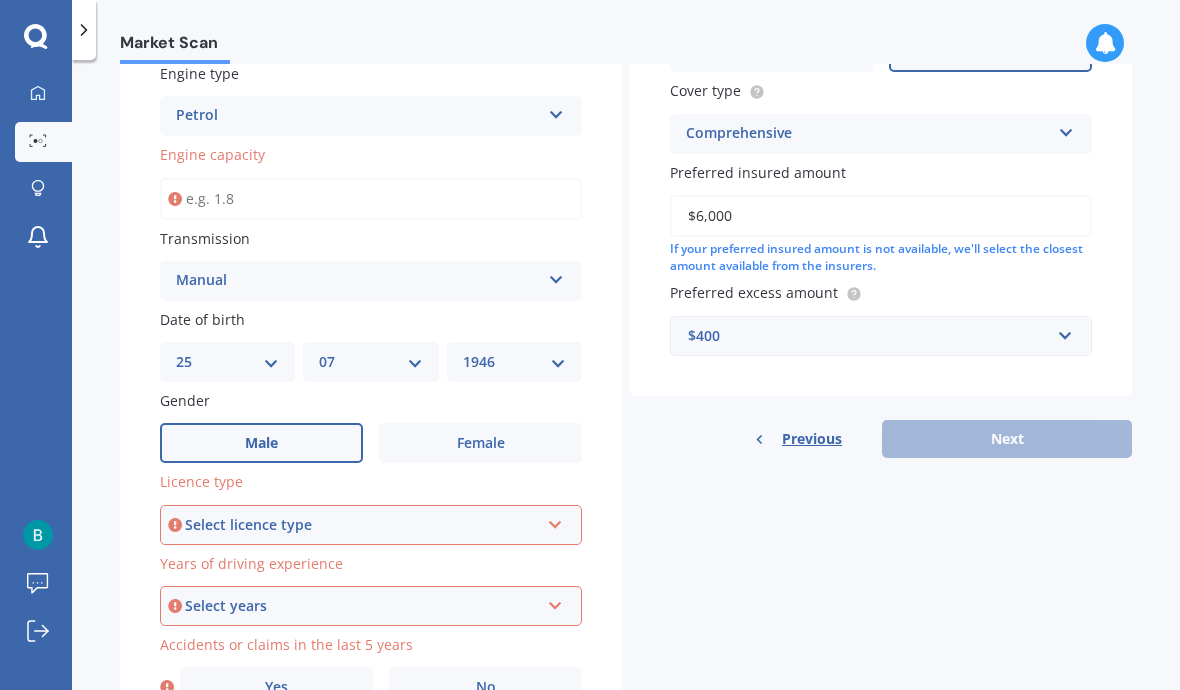 click on "Select licence type NZ Full NZ Restricted NZ Learners Australia United Kingdom Ireland South Africa International / Other overseas licence" at bounding box center (371, 525) 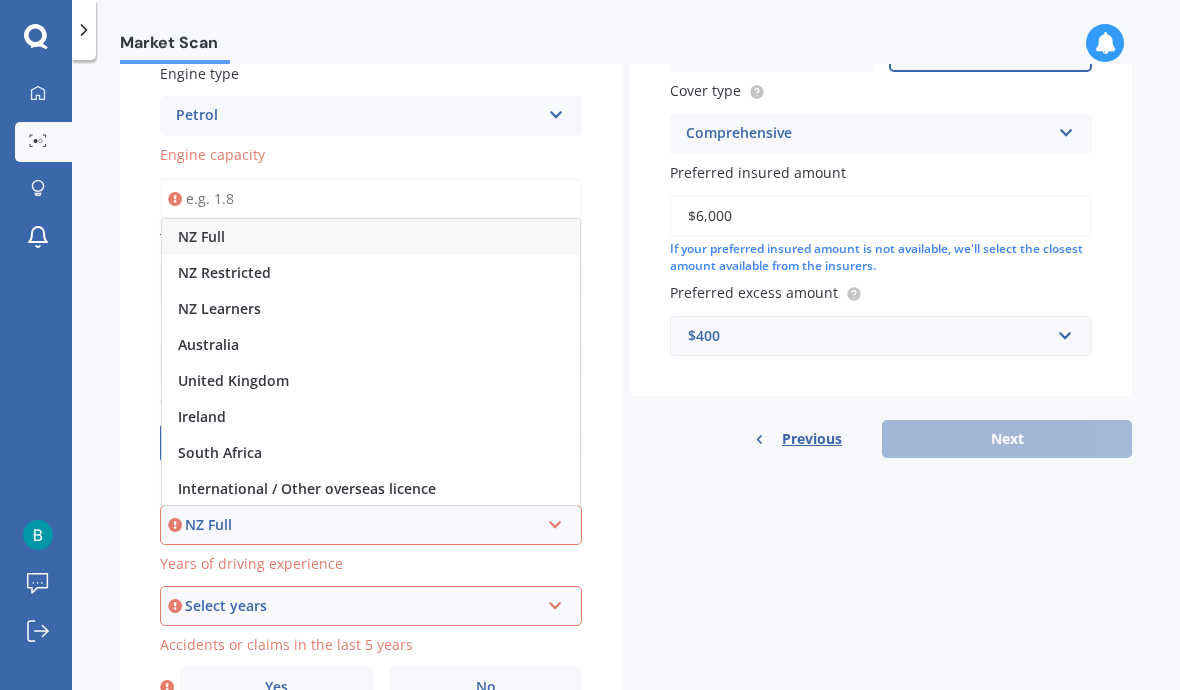 click at bounding box center (555, 602) 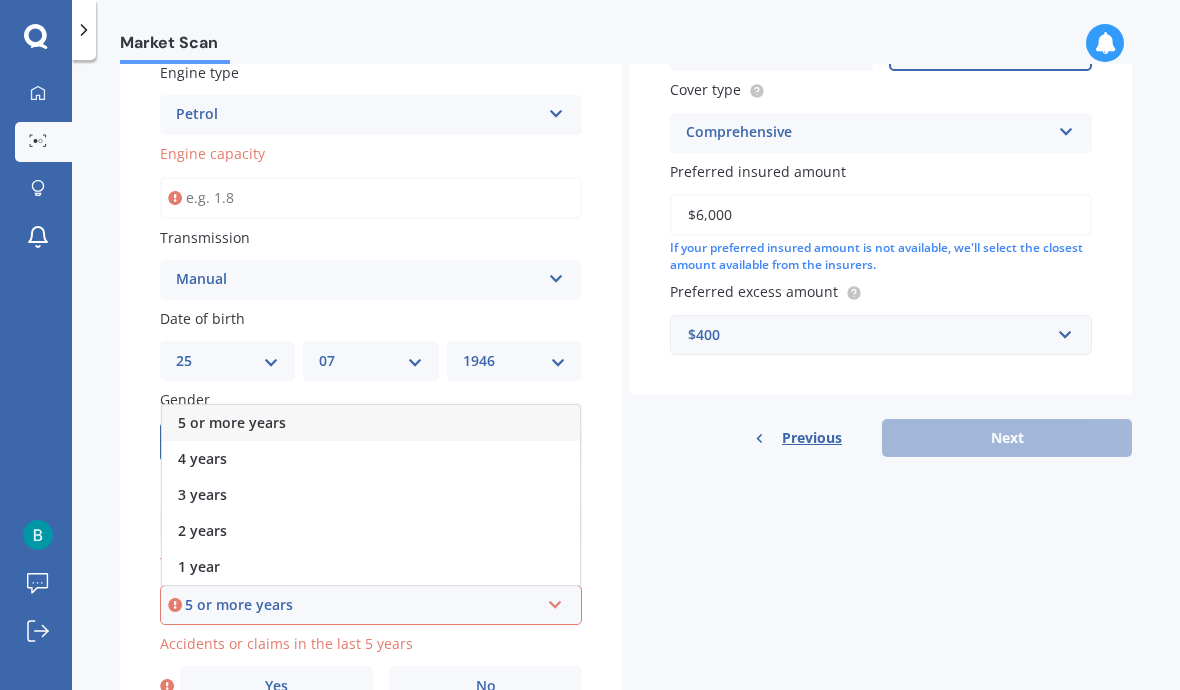 scroll, scrollTop: 624, scrollLeft: 0, axis: vertical 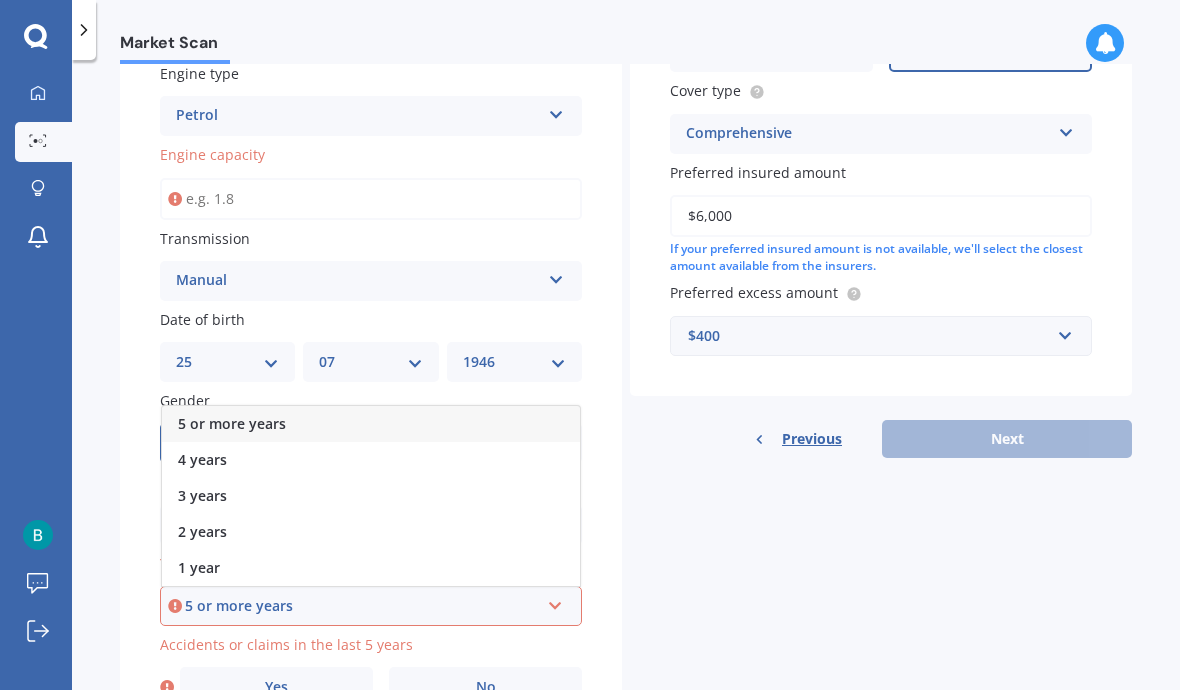 click on "No" at bounding box center [486, 687] 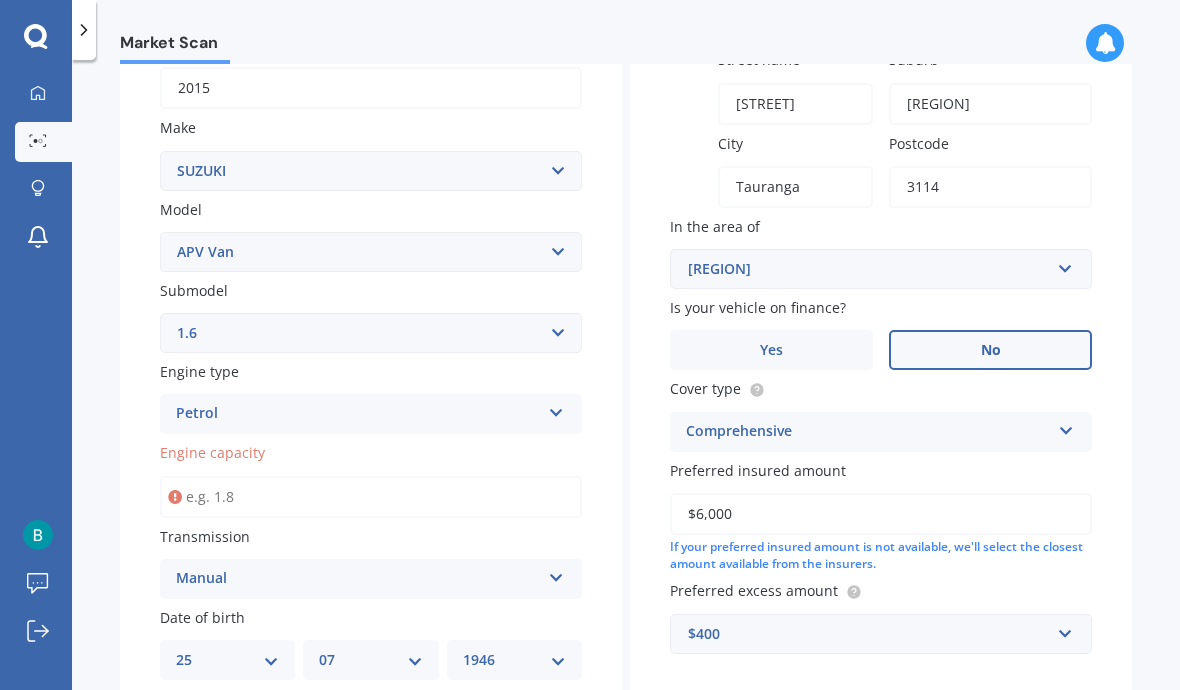 scroll, scrollTop: 326, scrollLeft: 0, axis: vertical 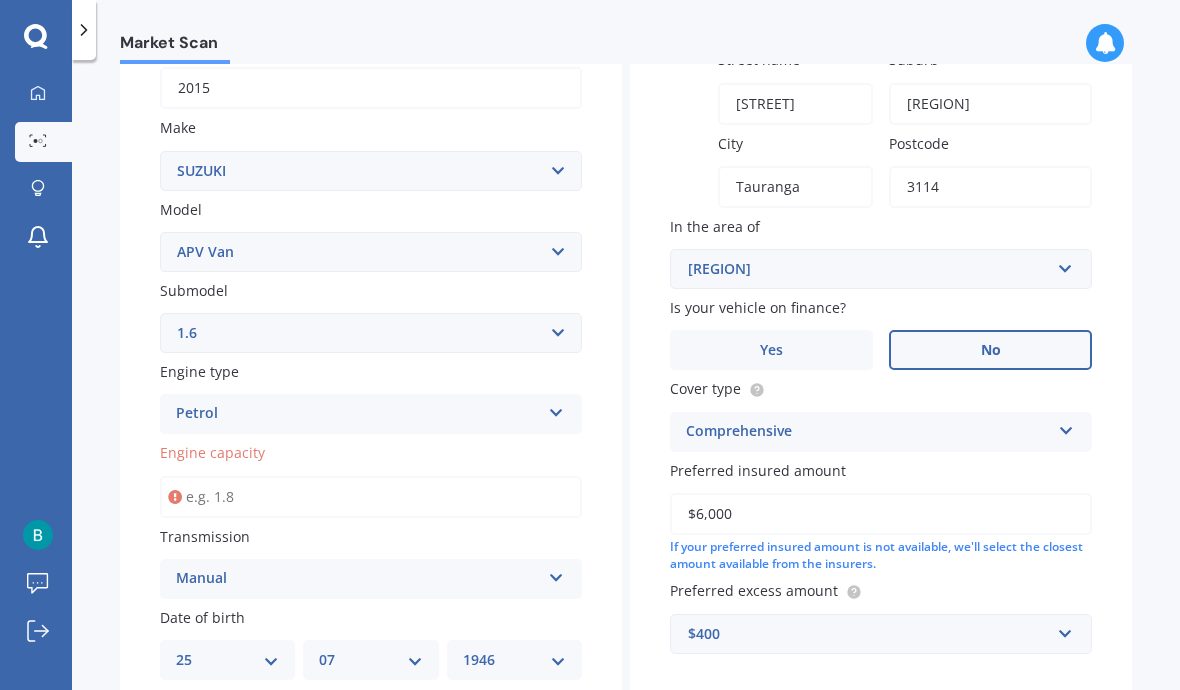 click on "$6,000" at bounding box center [881, 514] 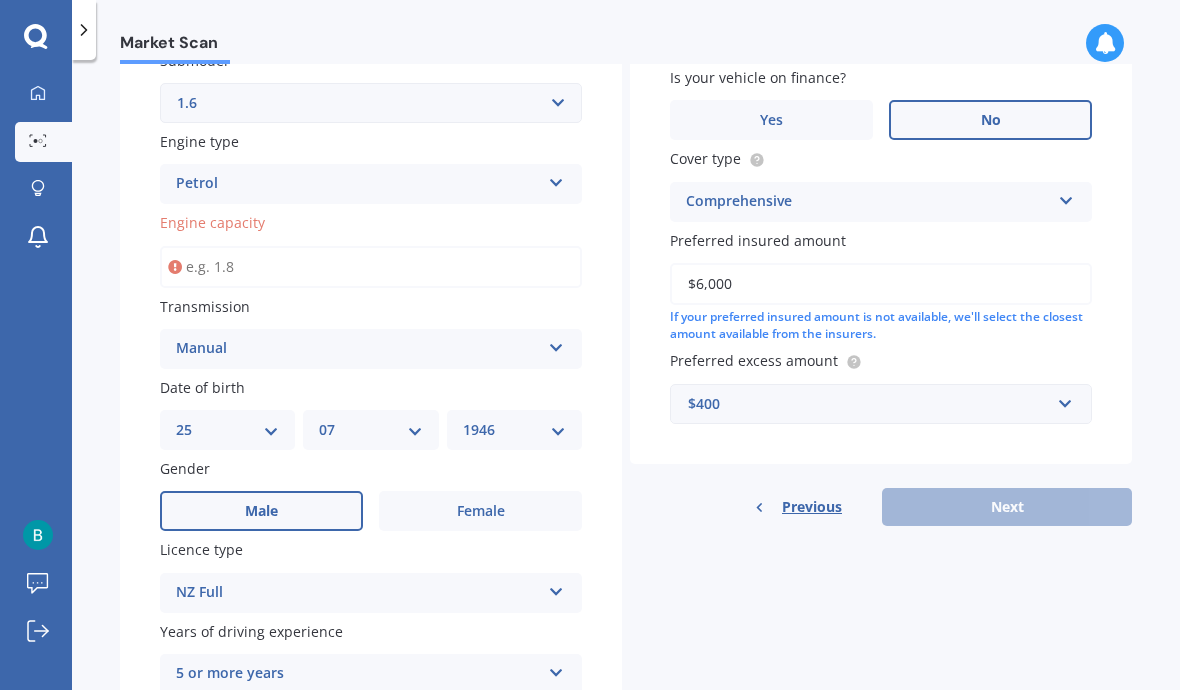 scroll, scrollTop: 560, scrollLeft: 0, axis: vertical 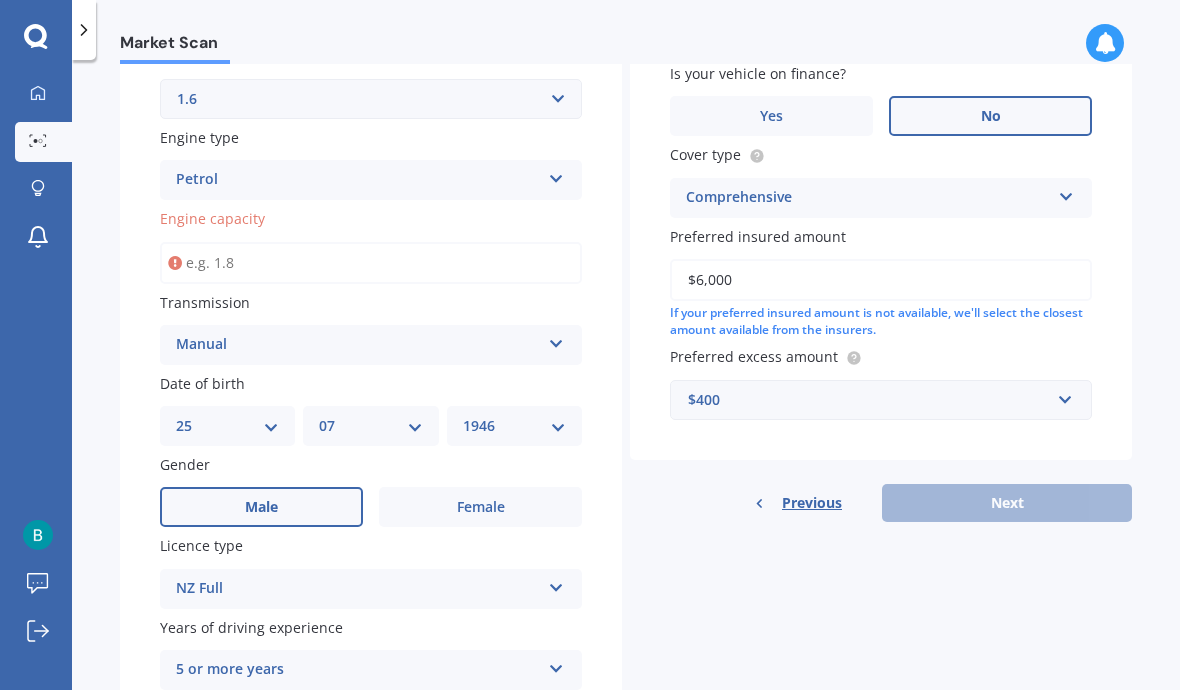 click on "Previous Next" at bounding box center [881, 503] 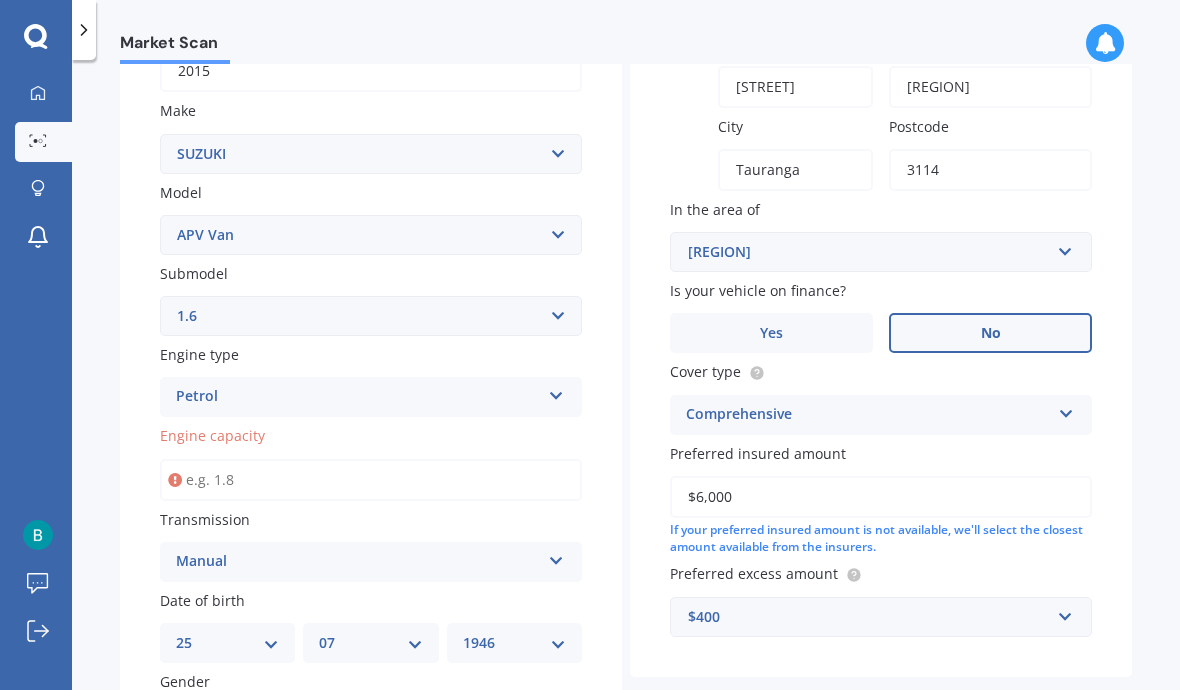 scroll, scrollTop: 343, scrollLeft: 0, axis: vertical 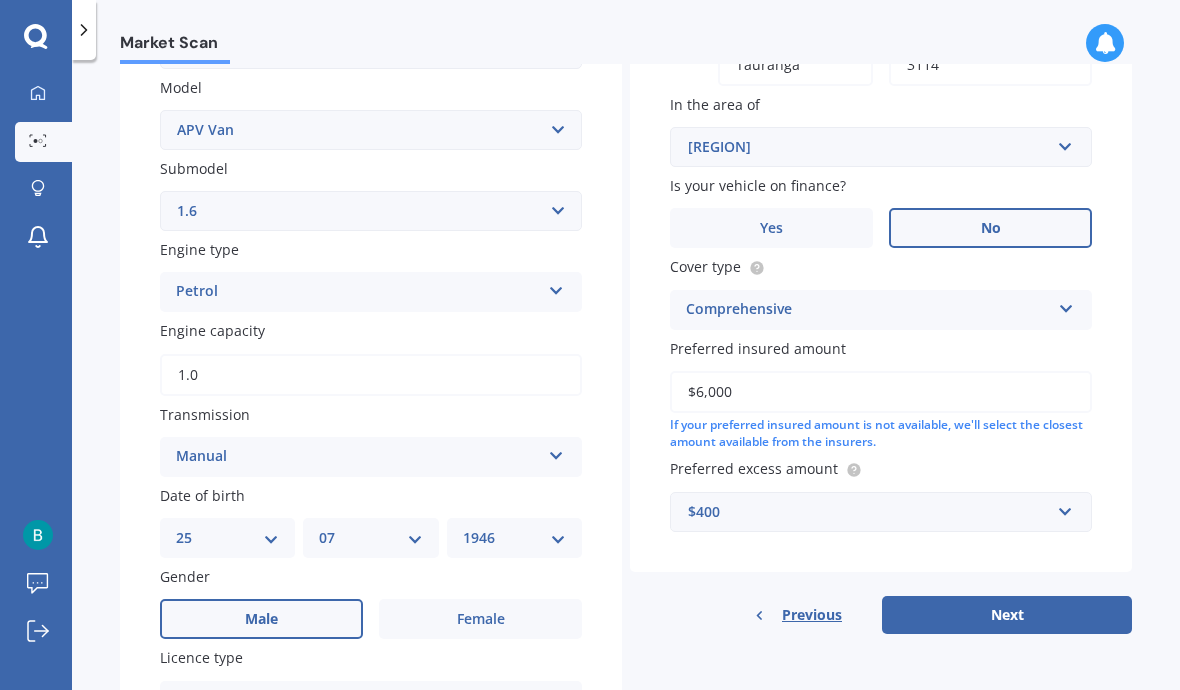 click on "Plate number Search I don’t have a number plate Year 2015 Make Select make AC ALFA ROMEO ASTON MARTIN AUDI AUSTIN BEDFORD Bentley BMW BYD CADILLAC CAN-AM CHERY CHEVROLET CHRYSLER Citroen CRUISEAIR CUPRA DAEWOO DAIHATSU DAIMLER DAMON DIAHATSU DODGE EXOCET FACTORY FIVE FERRARI FIAT Fiord FLEETWOOD FORD FOTON FRASER GEELY GENESIS GEORGIE BOY GMC GREAT WALL GWM HAVAL HILLMAN HINO HOLDEN HOLIDAY RAMBLER HONDA HUMMER HYUNDAI INFINITI ISUZU IVECO JAC JAECOO JAGUAR JEEP KGM KIA LADA LAMBORGHINI LANCIA LANDROVER LDV LEAPMOTOR LEXUS LINCOLN LOTUS LUNAR M.G M.G. MAHINDRA MASERATI MAZDA MCLAREN MERCEDES AMG Mercedes Benz MERCEDES-AMG MERCURY MINI Mitsubishi MORGAN MORRIS NEWMAR Nissan OMODA OPEL OXFORD PEUGEOT Plymouth Polestar PONTIAC PORSCHE PROTON RAM Range Rover Rayne RENAULT ROLLS ROYCE ROVER SAAB SATURN SEAT SHELBY SKODA SMART SSANGYONG SUBARU SUZUKI TATA TESLA TIFFIN Toyota TRIUMPH TVR Vauxhall VOLKSWAGEN VOLVO WESTFIELD WINNEBAGO ZX Model Select model Aerio Alto APV Van Baleno Cappuccino Carry Truck Carry van" at bounding box center (371, 336) 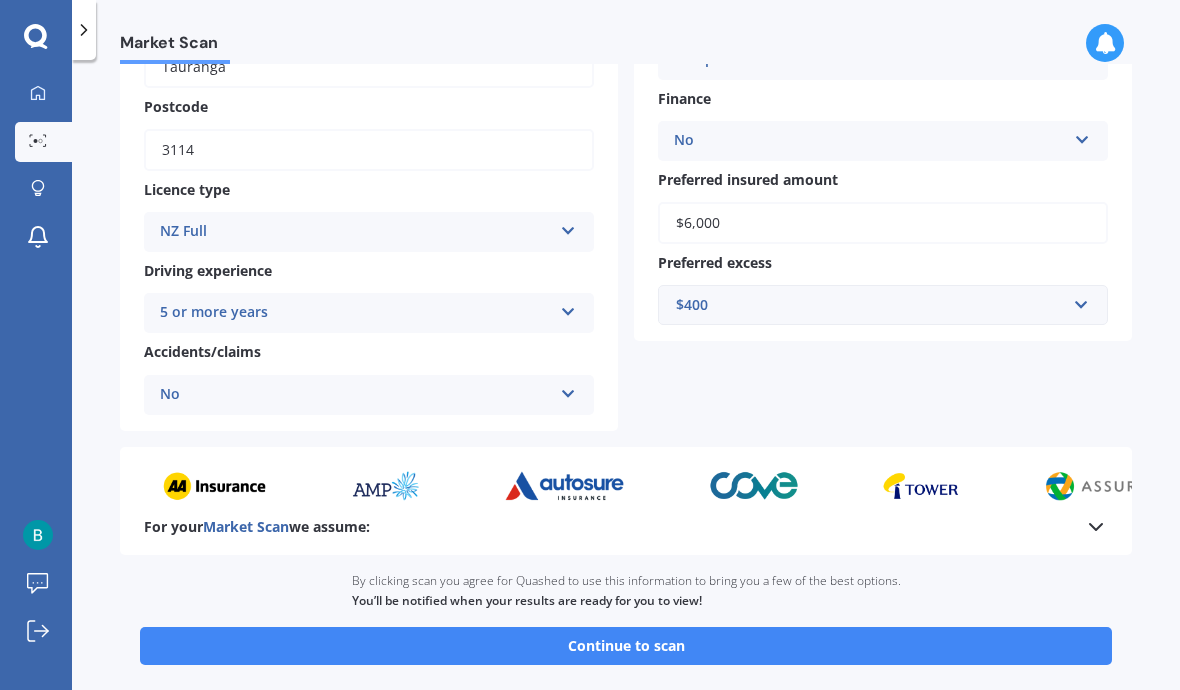 scroll, scrollTop: 636, scrollLeft: 0, axis: vertical 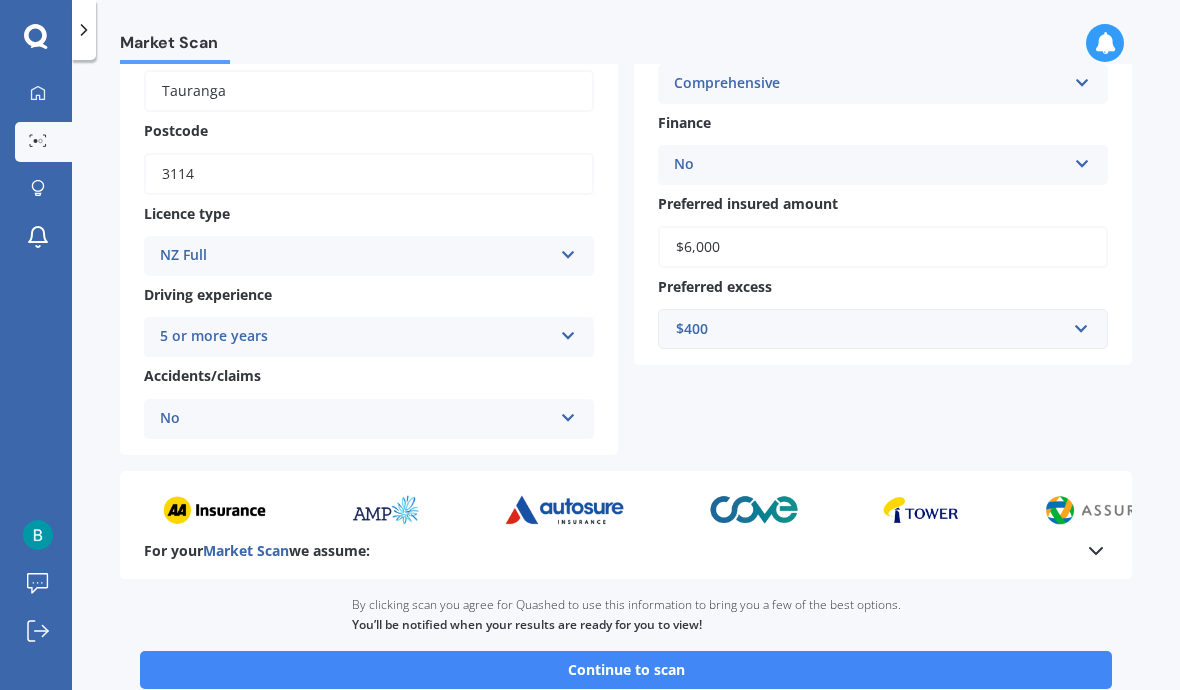 click on "Continue to scan" at bounding box center (626, 670) 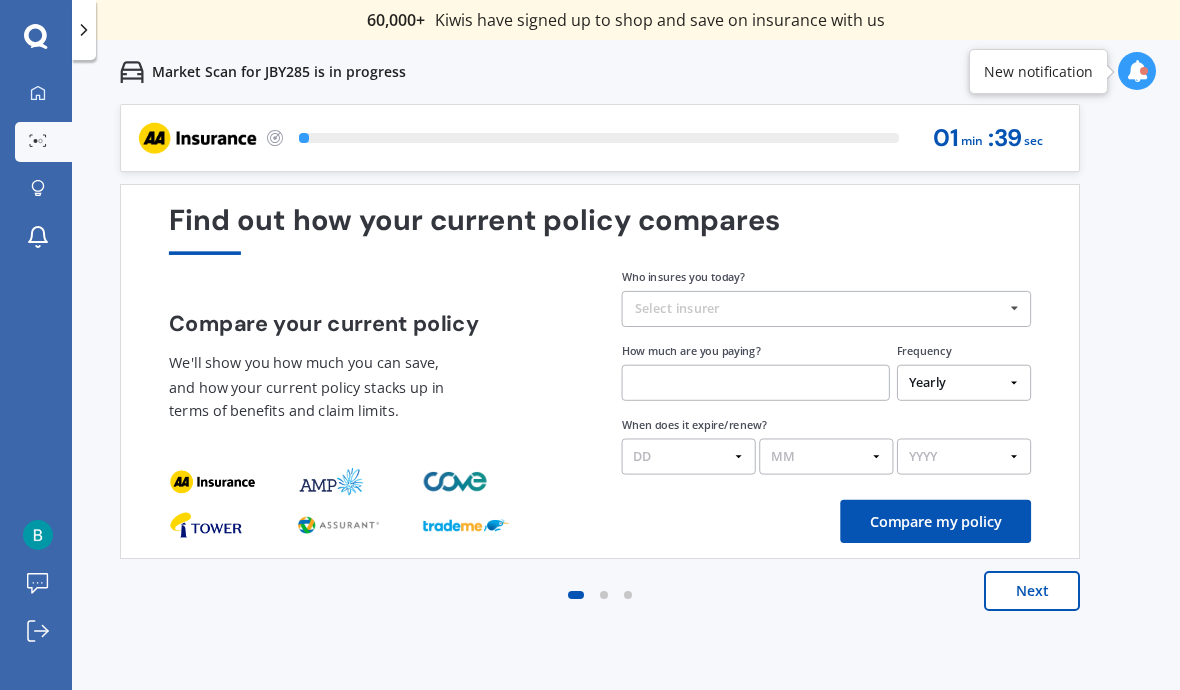 scroll, scrollTop: 0, scrollLeft: 0, axis: both 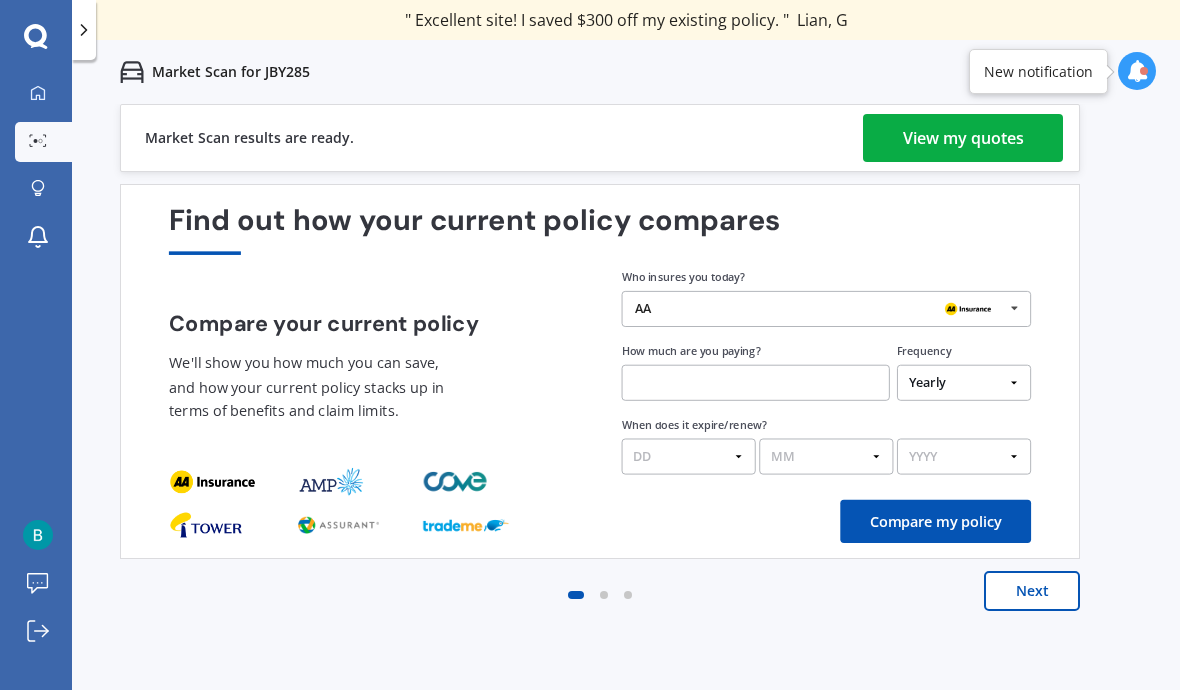 click on "View my quotes" at bounding box center (963, 138) 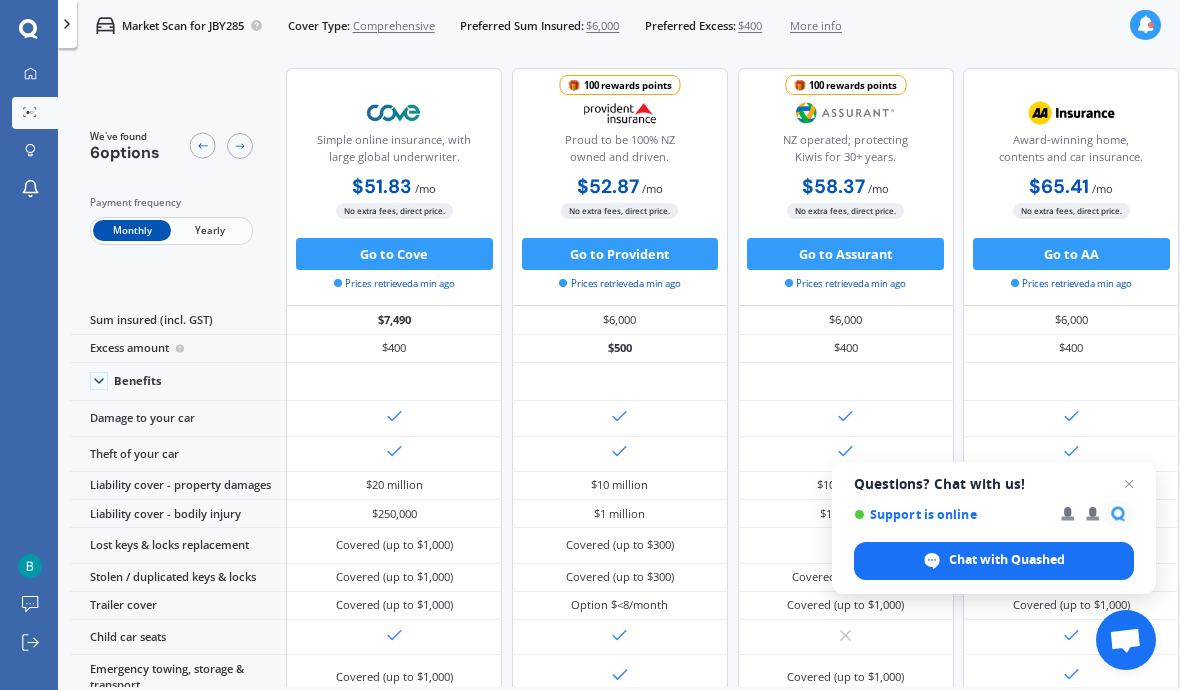 scroll, scrollTop: 0, scrollLeft: 0, axis: both 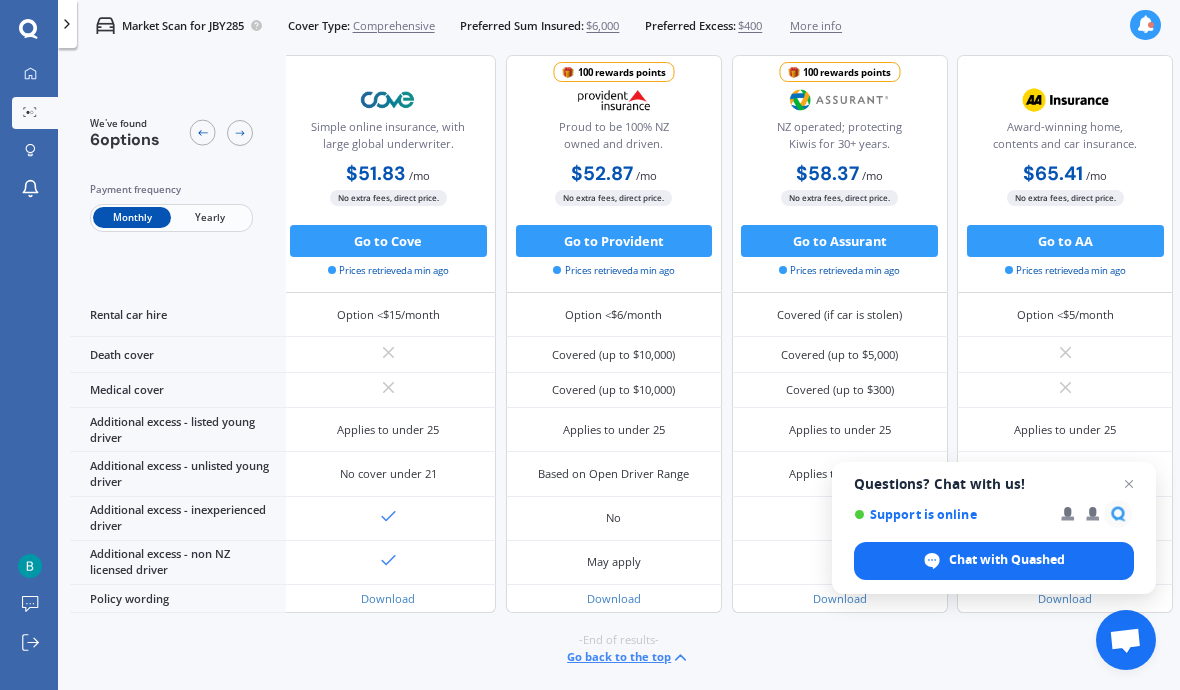 click at bounding box center (388, 519) 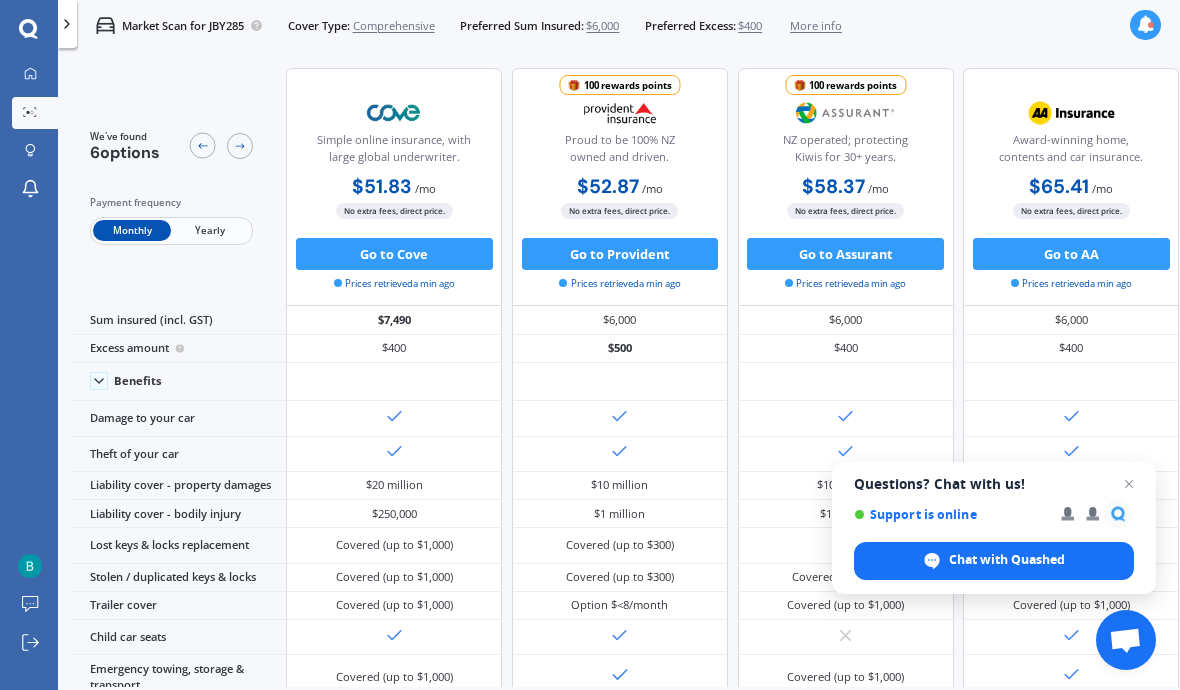 scroll, scrollTop: 0, scrollLeft: 0, axis: both 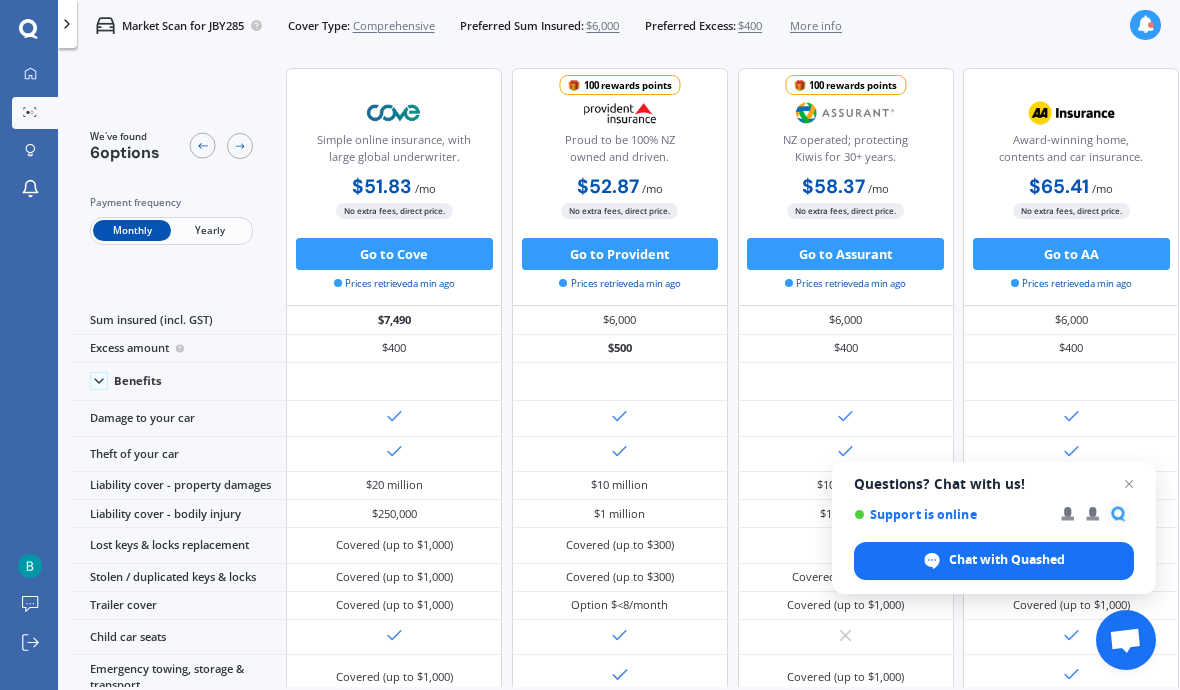 click on "Go to Cove" at bounding box center [394, 254] 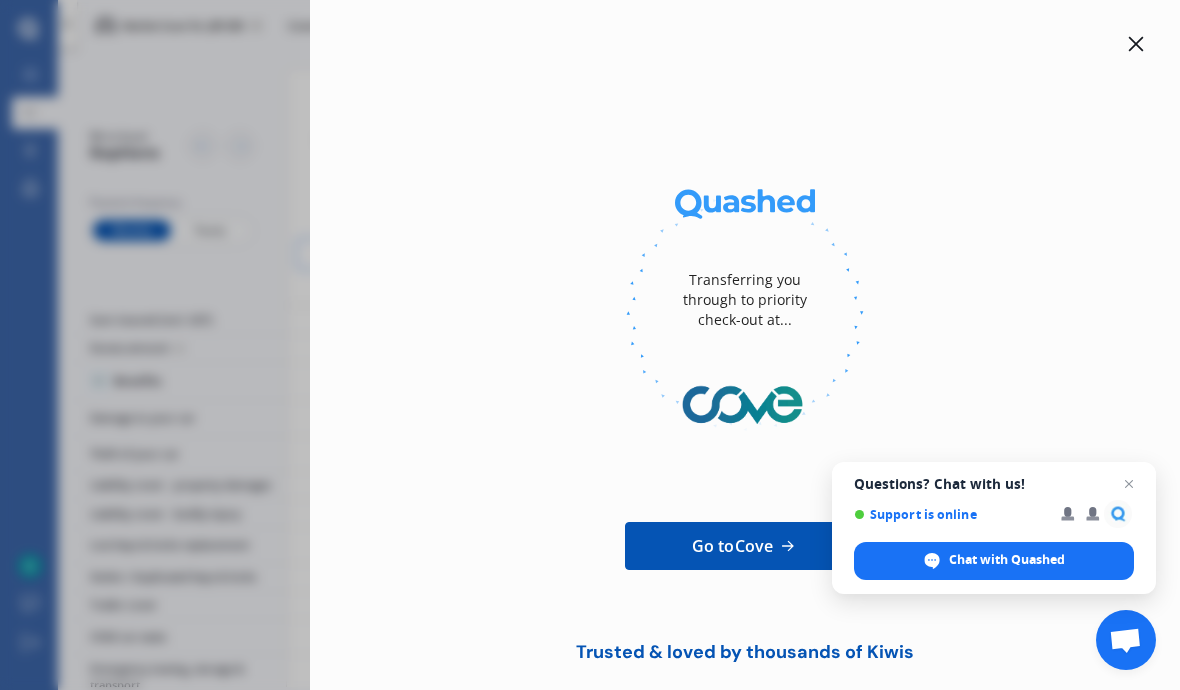 click on "Go to [REGION]" at bounding box center [732, 546] 